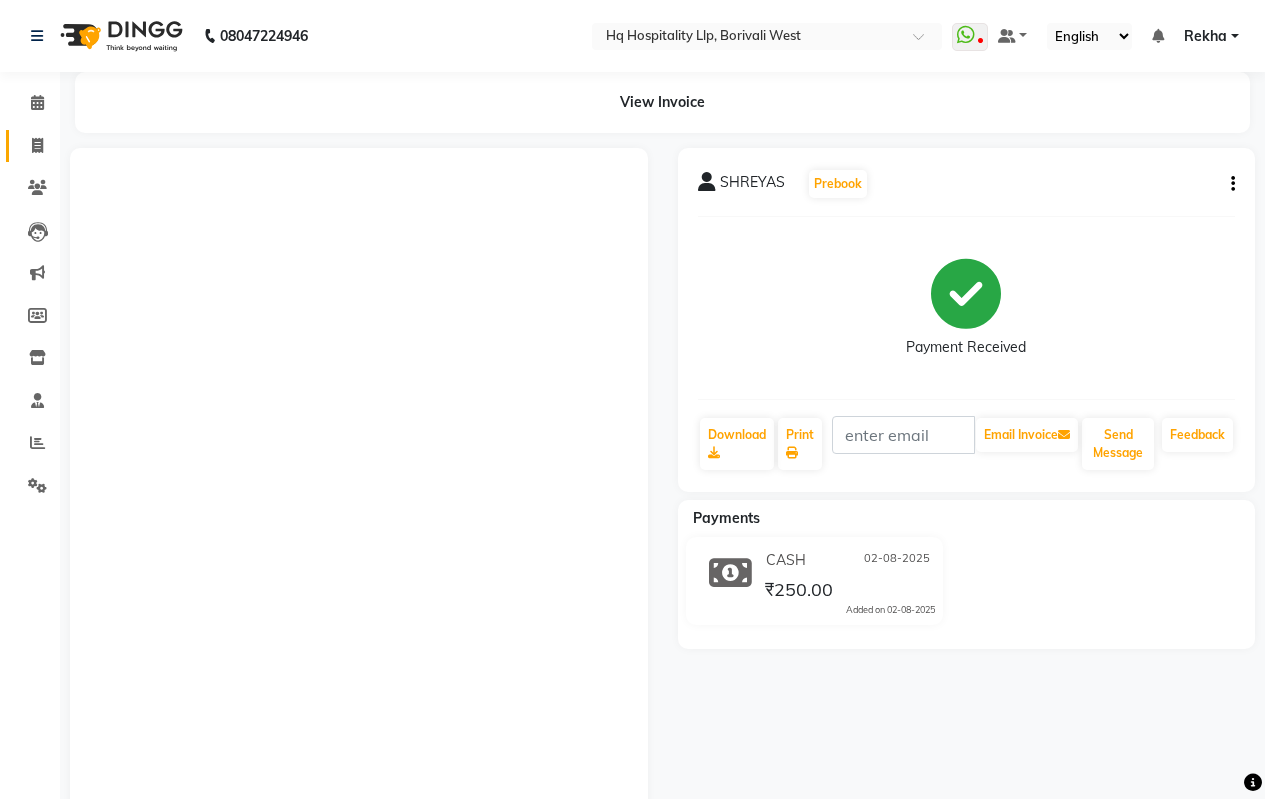 scroll, scrollTop: 0, scrollLeft: 0, axis: both 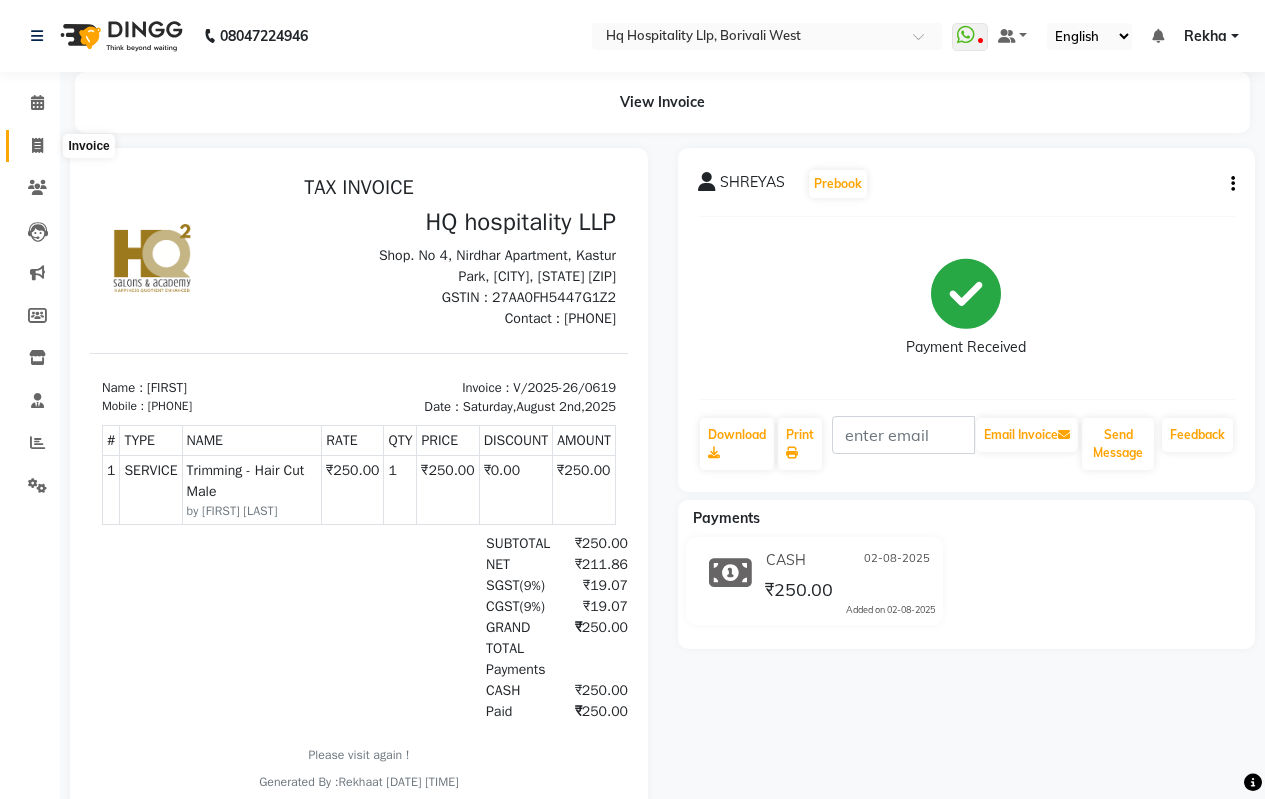 click 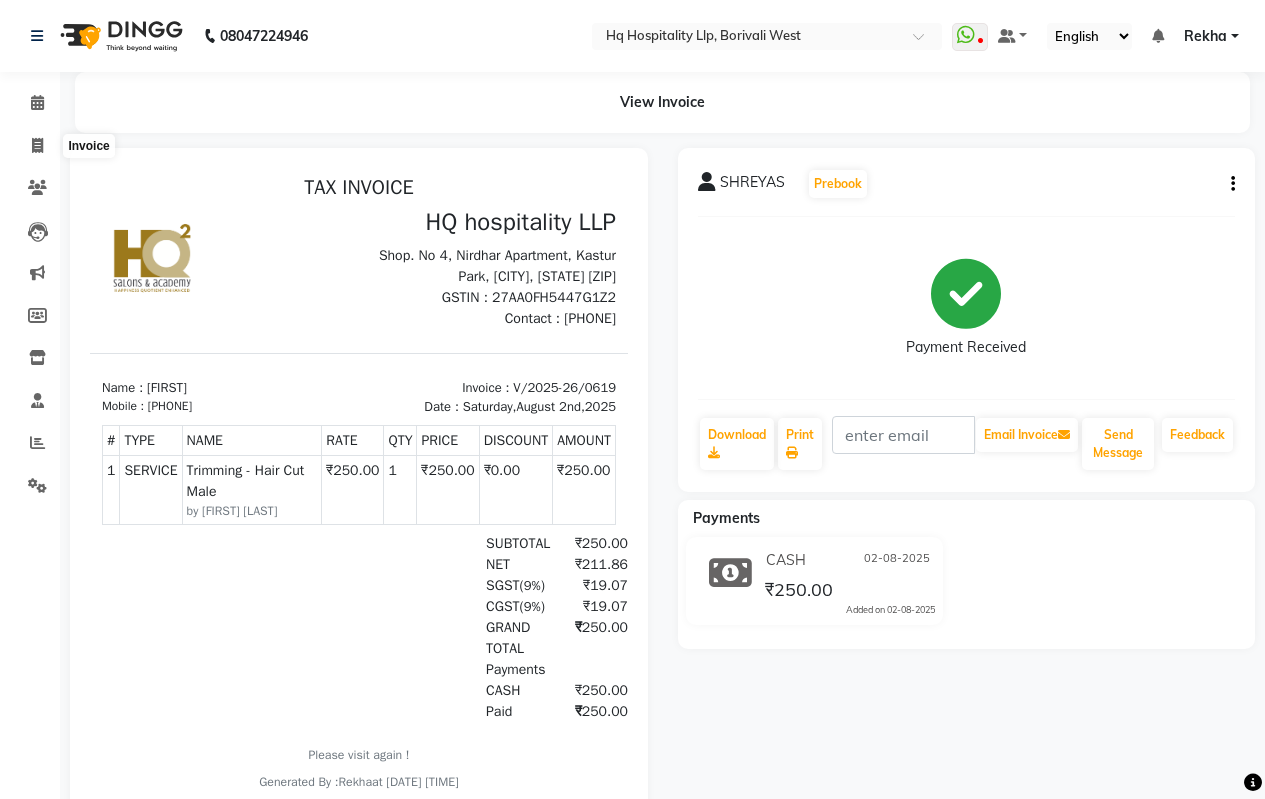 select on "7197" 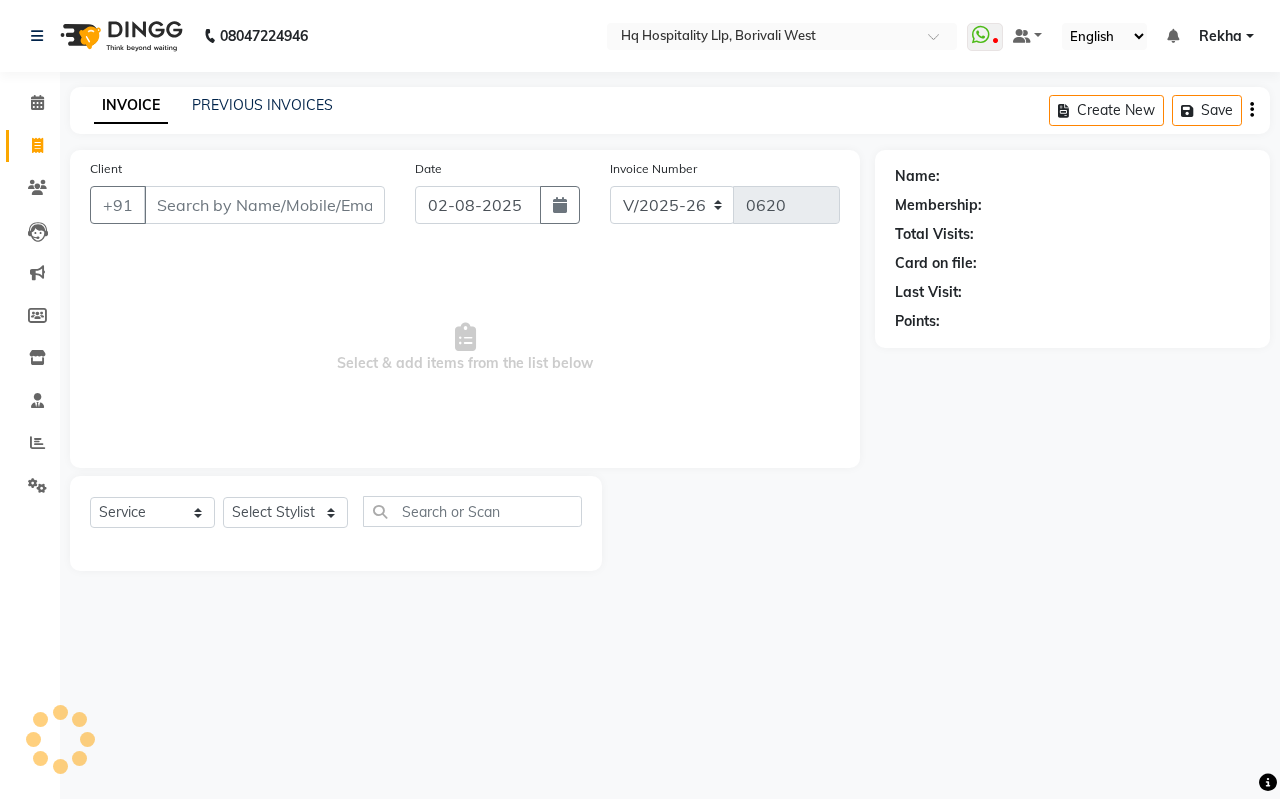 click on "Client" at bounding box center [264, 205] 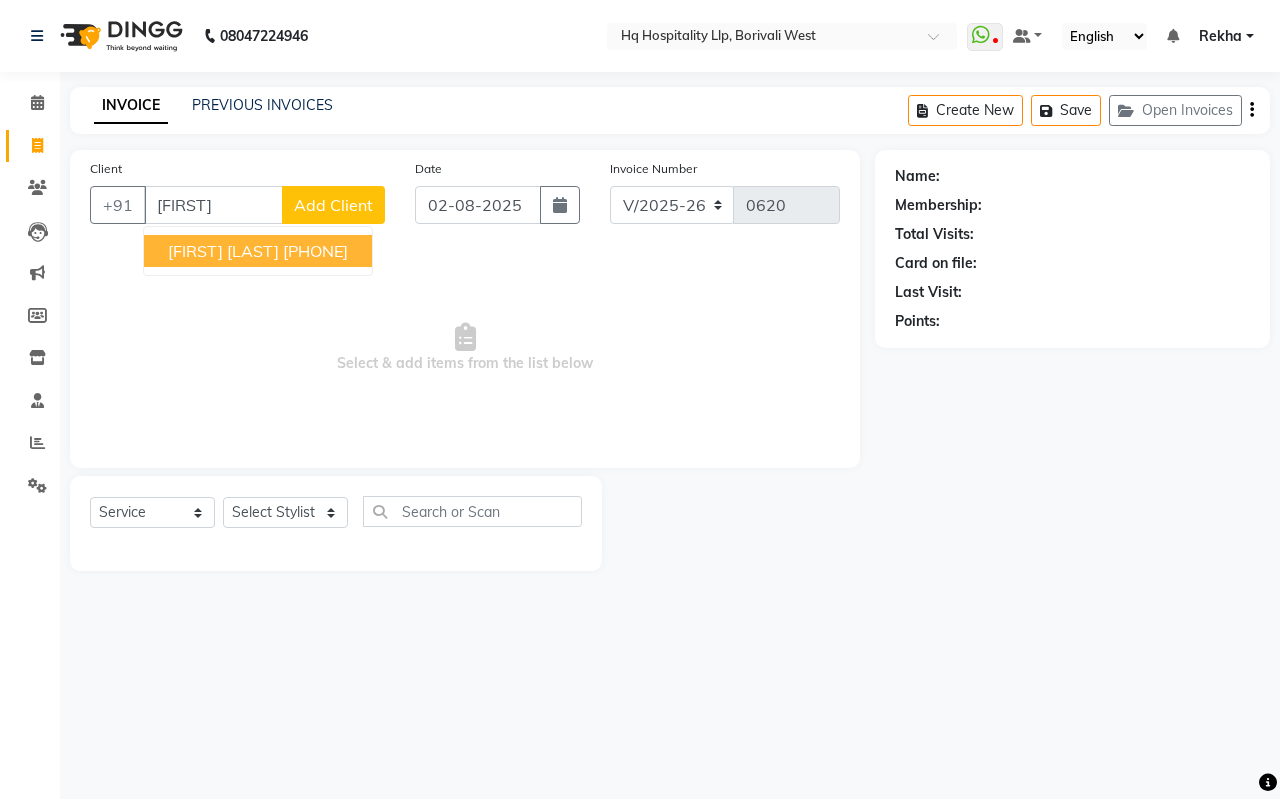 click on "[FIRST] [LAST] [PHONE]" at bounding box center (258, 251) 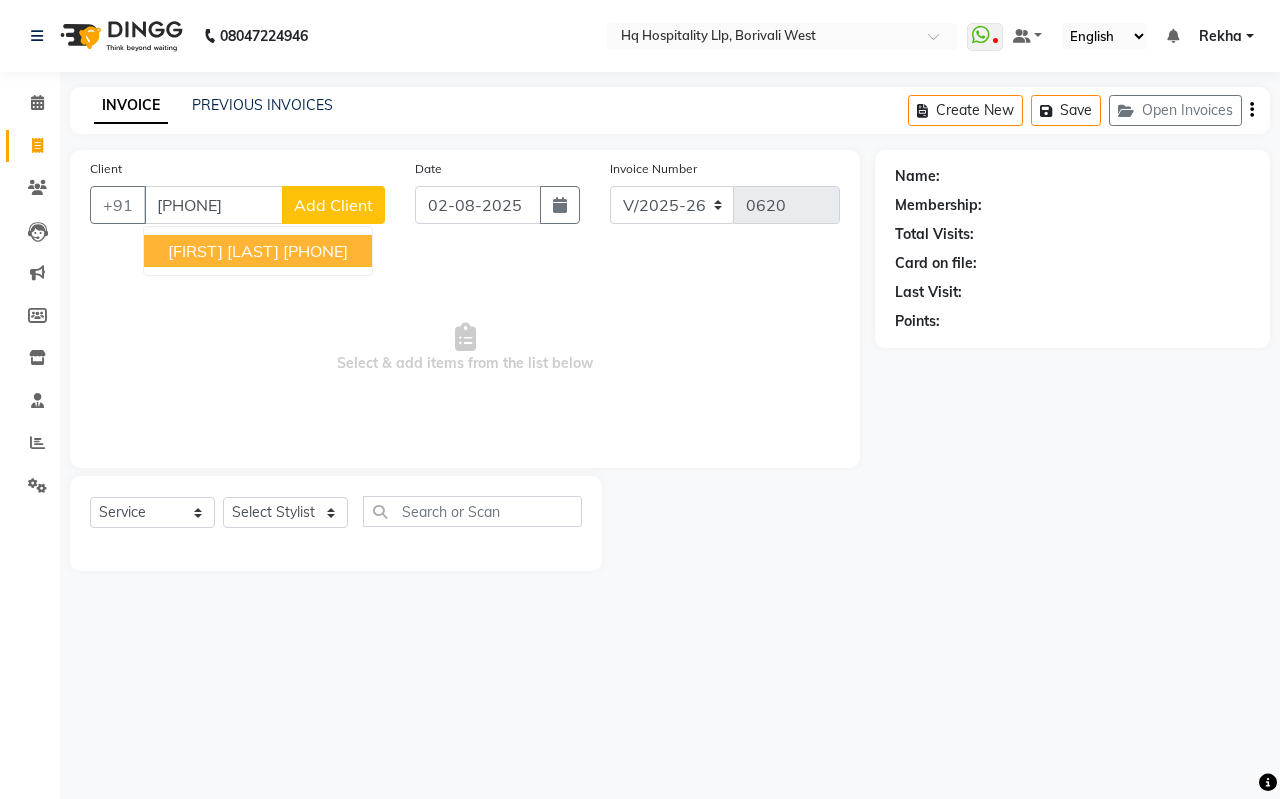 type on "[PHONE]" 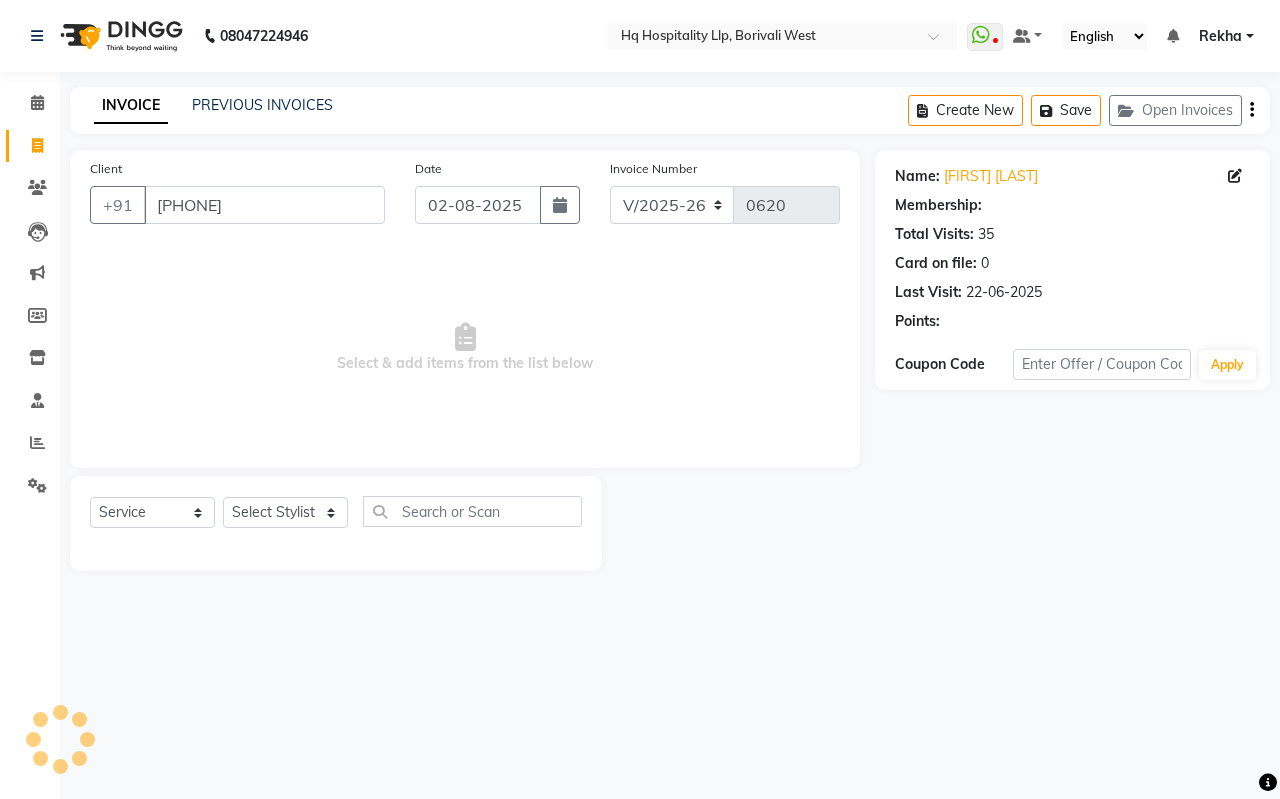 select on "1: Object" 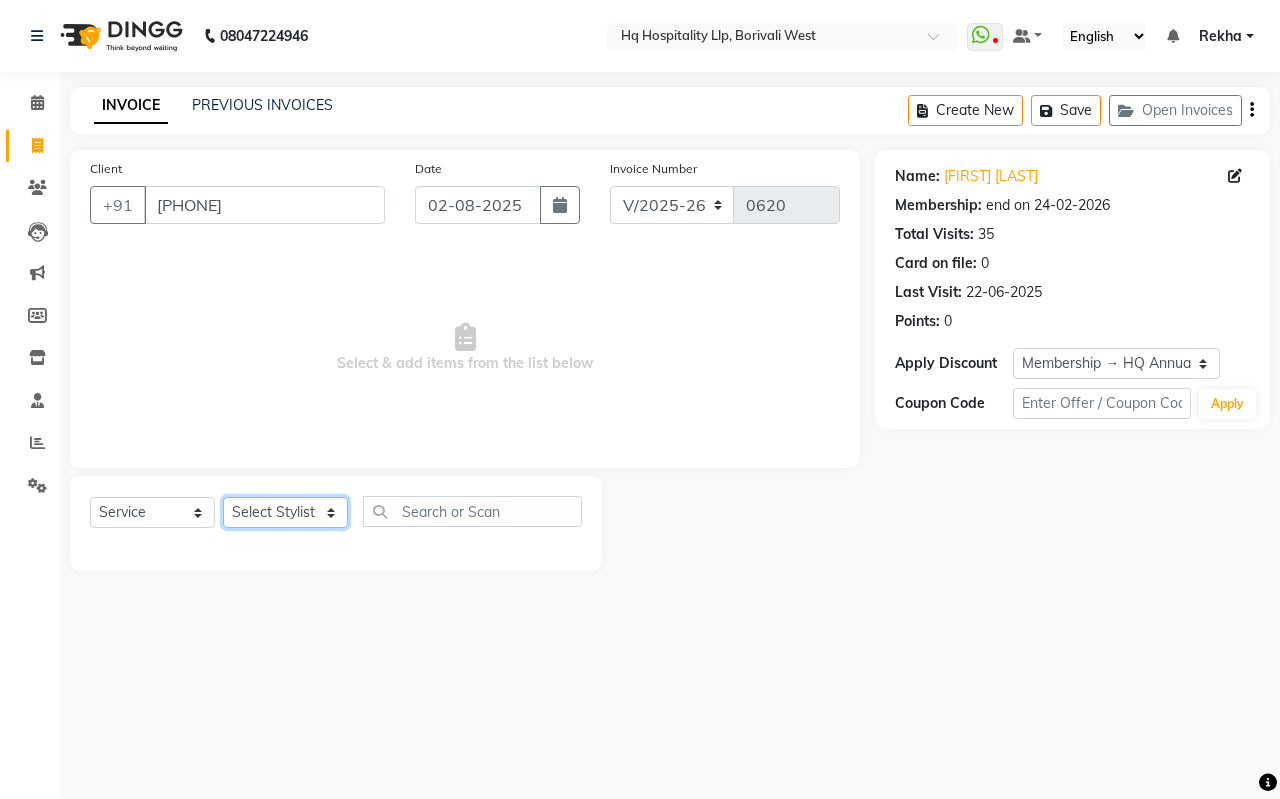 click on "Select Stylist ANAS Manager Nazakat NOOR Old Staff [FIRST] [LAST] Sandhya Shahbaaz Ali Supriya Sushma Bisht sweety Yusuf" 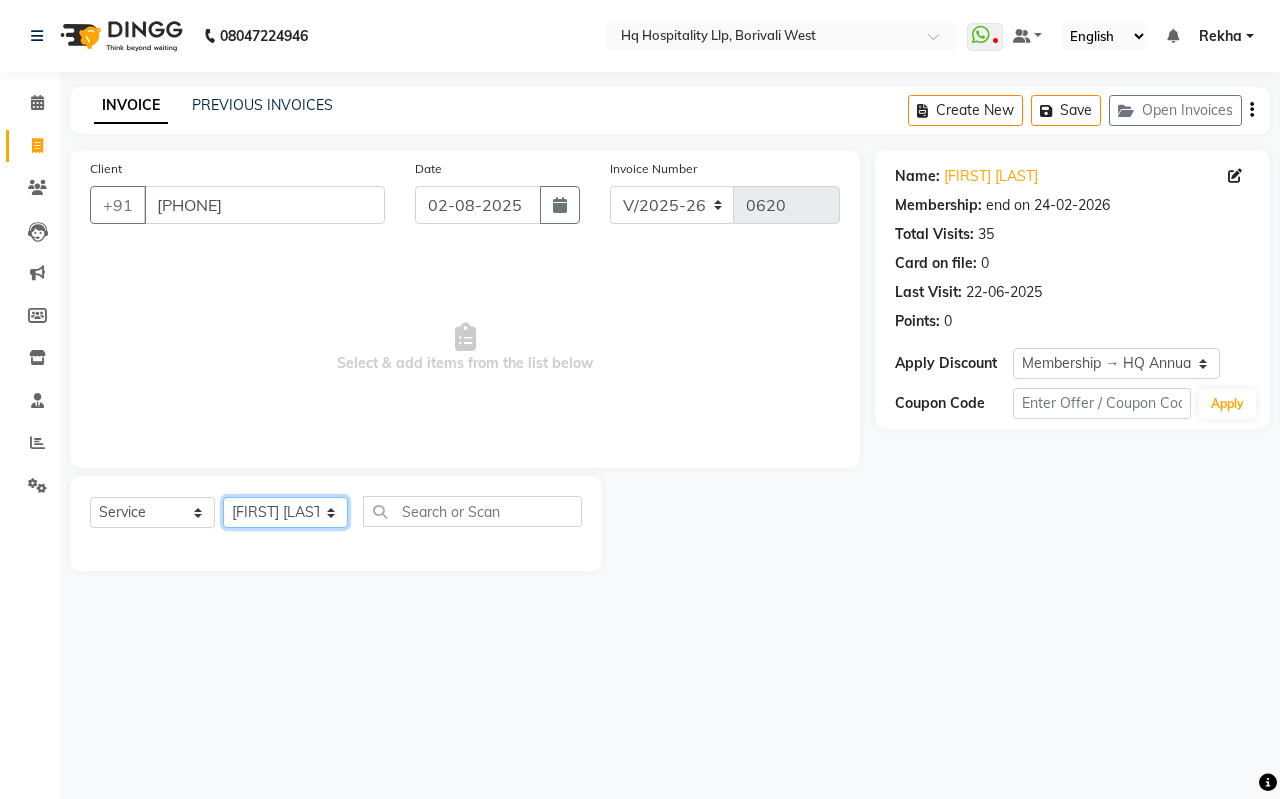 click on "Select Stylist ANAS Manager Nazakat NOOR Old Staff [FIRST] [LAST] Sandhya Shahbaaz Ali Supriya Sushma Bisht sweety Yusuf" 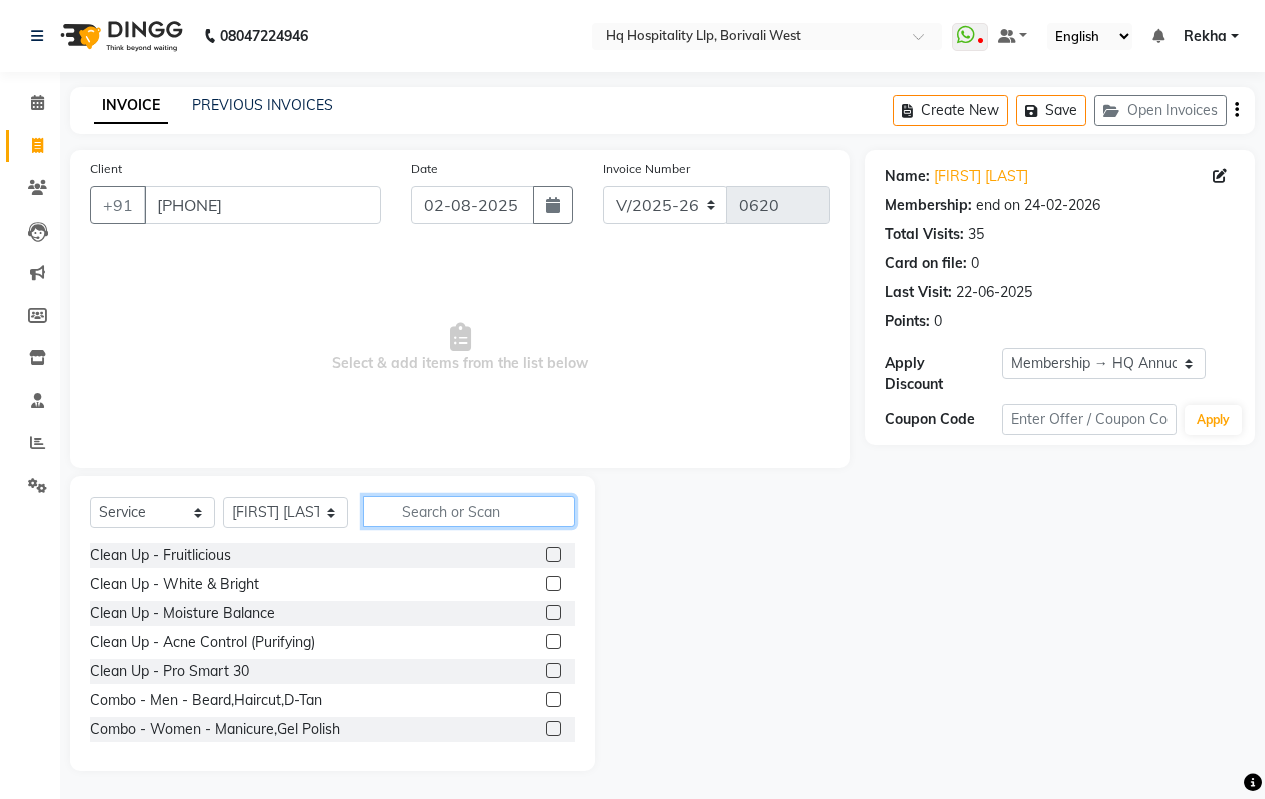 click 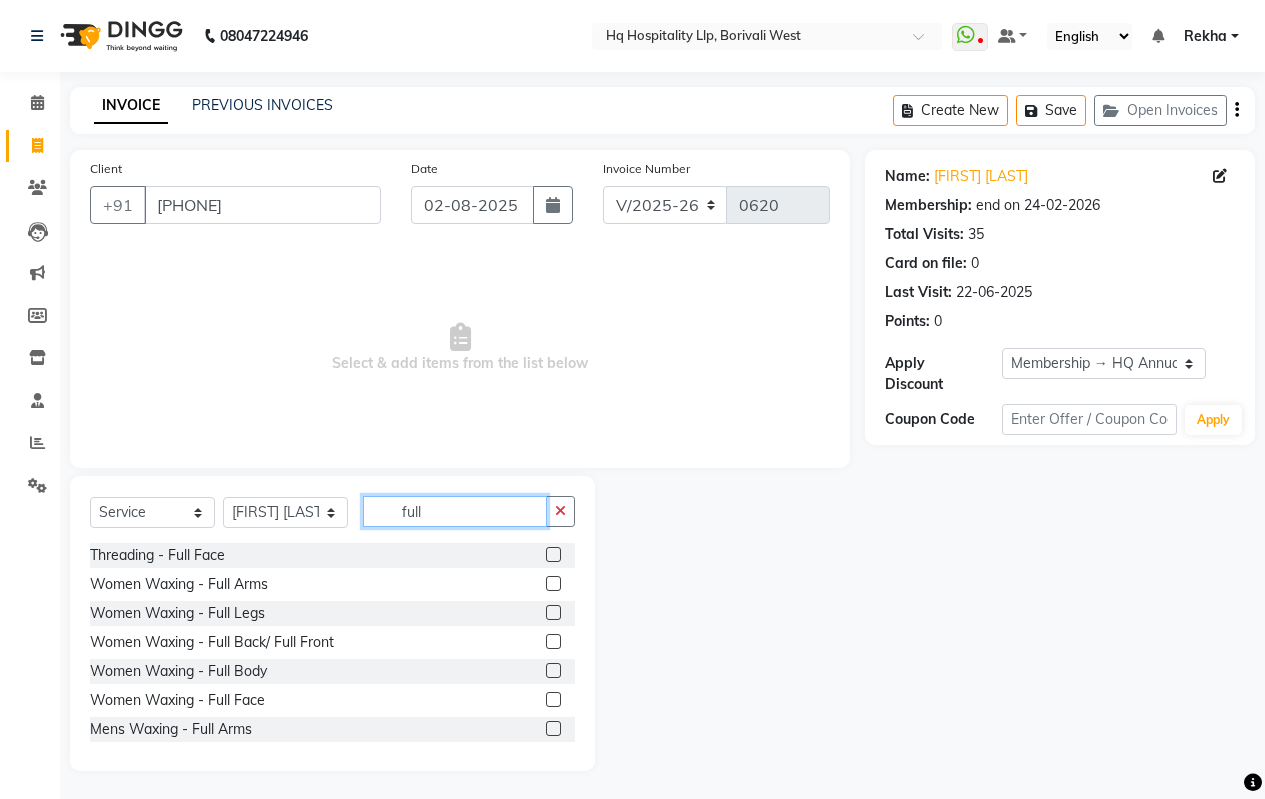 type on "full" 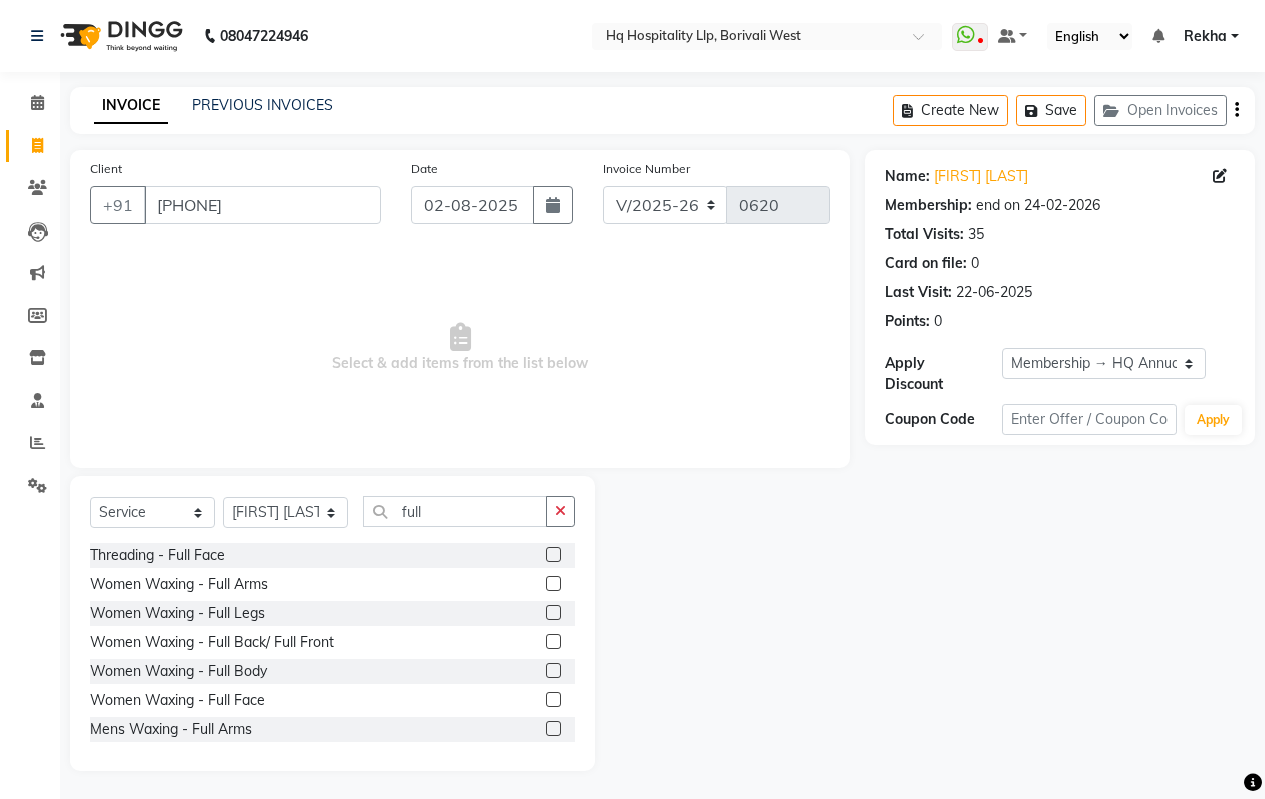 click 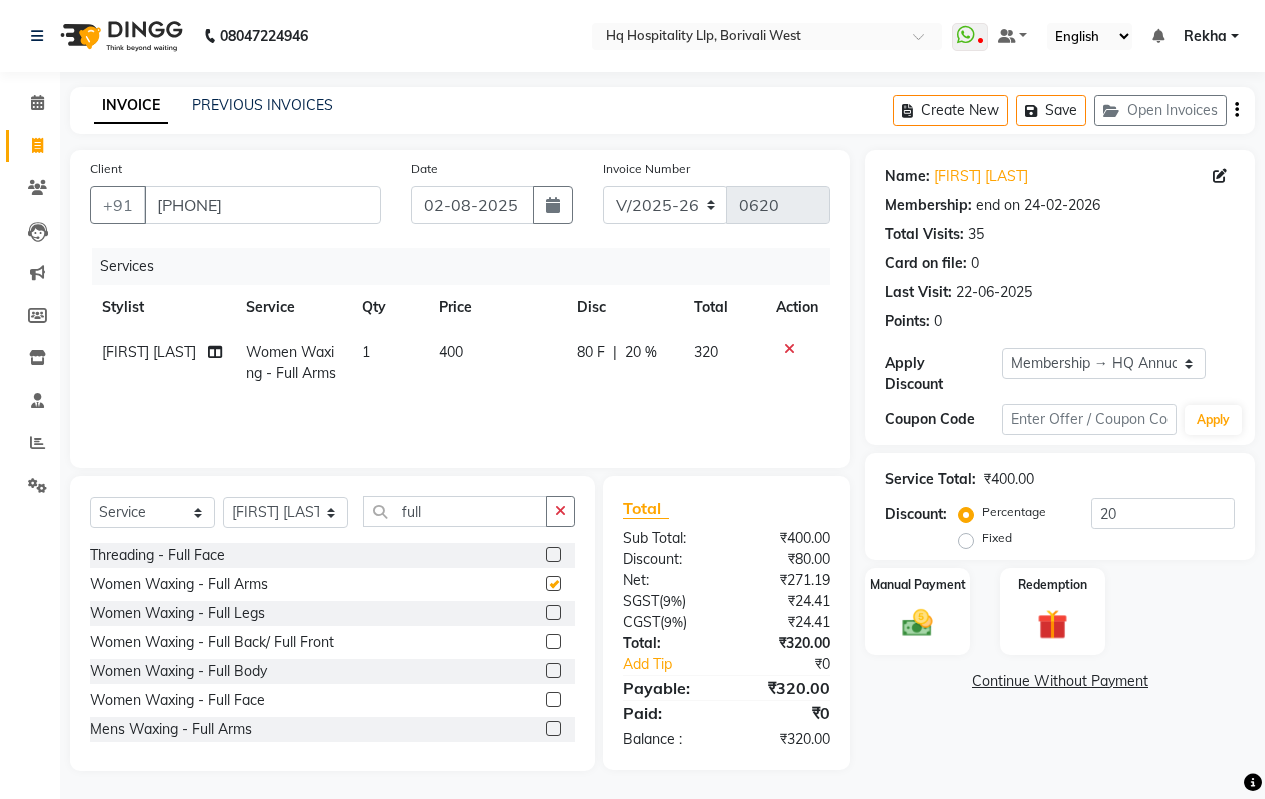 checkbox on "false" 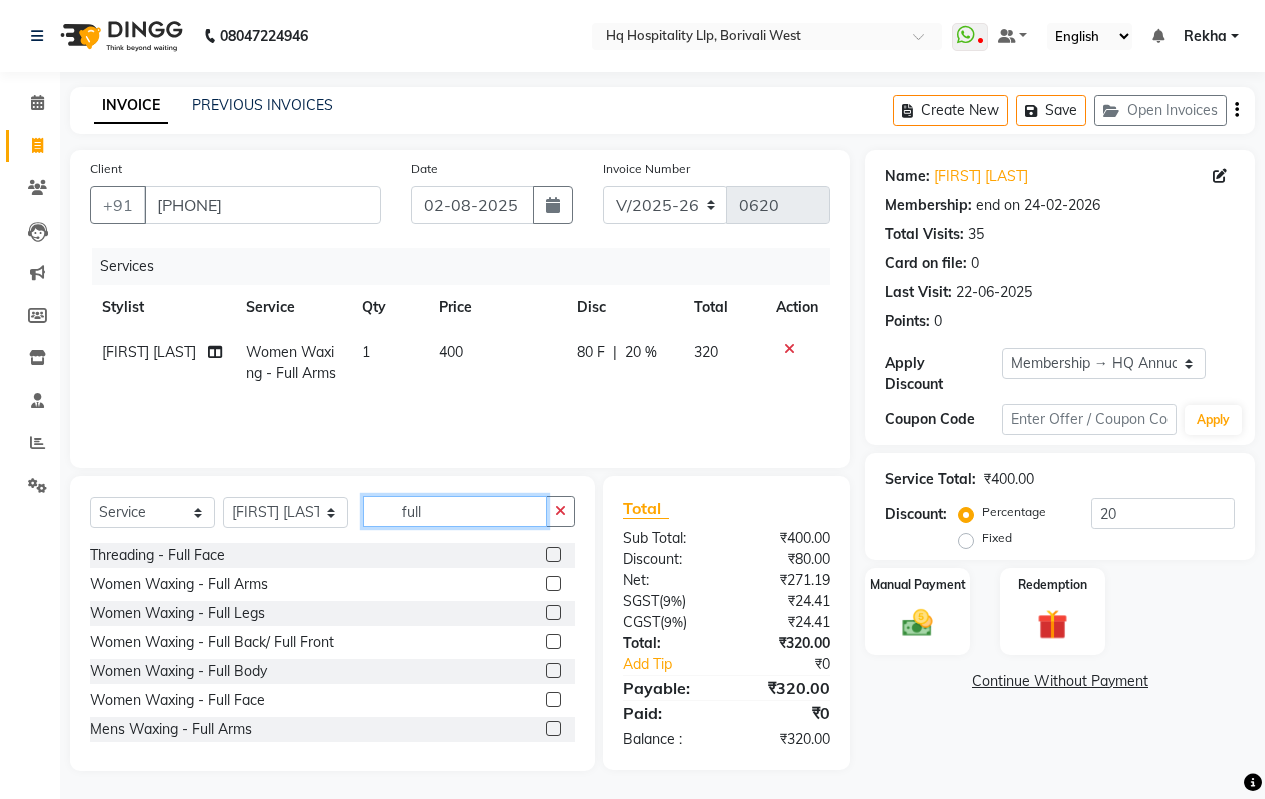 drag, startPoint x: 483, startPoint y: 519, endPoint x: 168, endPoint y: 444, distance: 323.8055 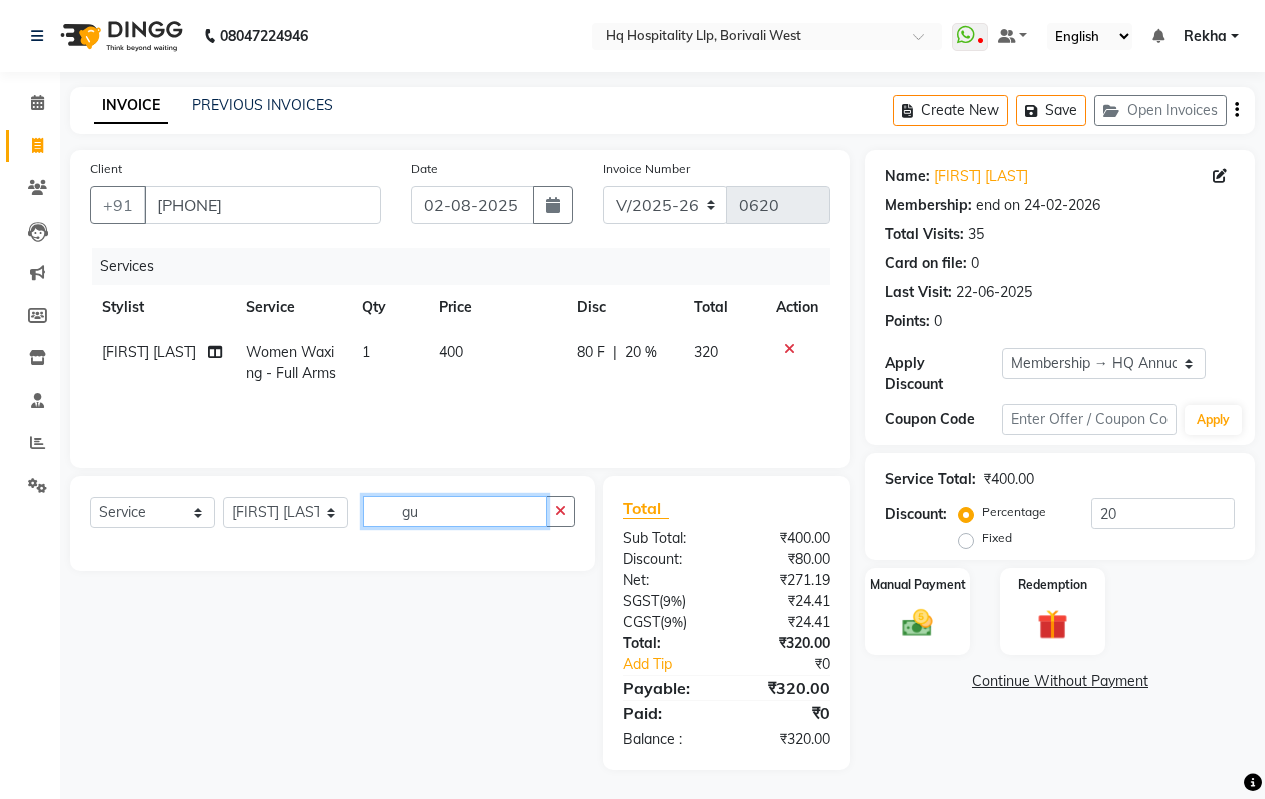 type on "g" 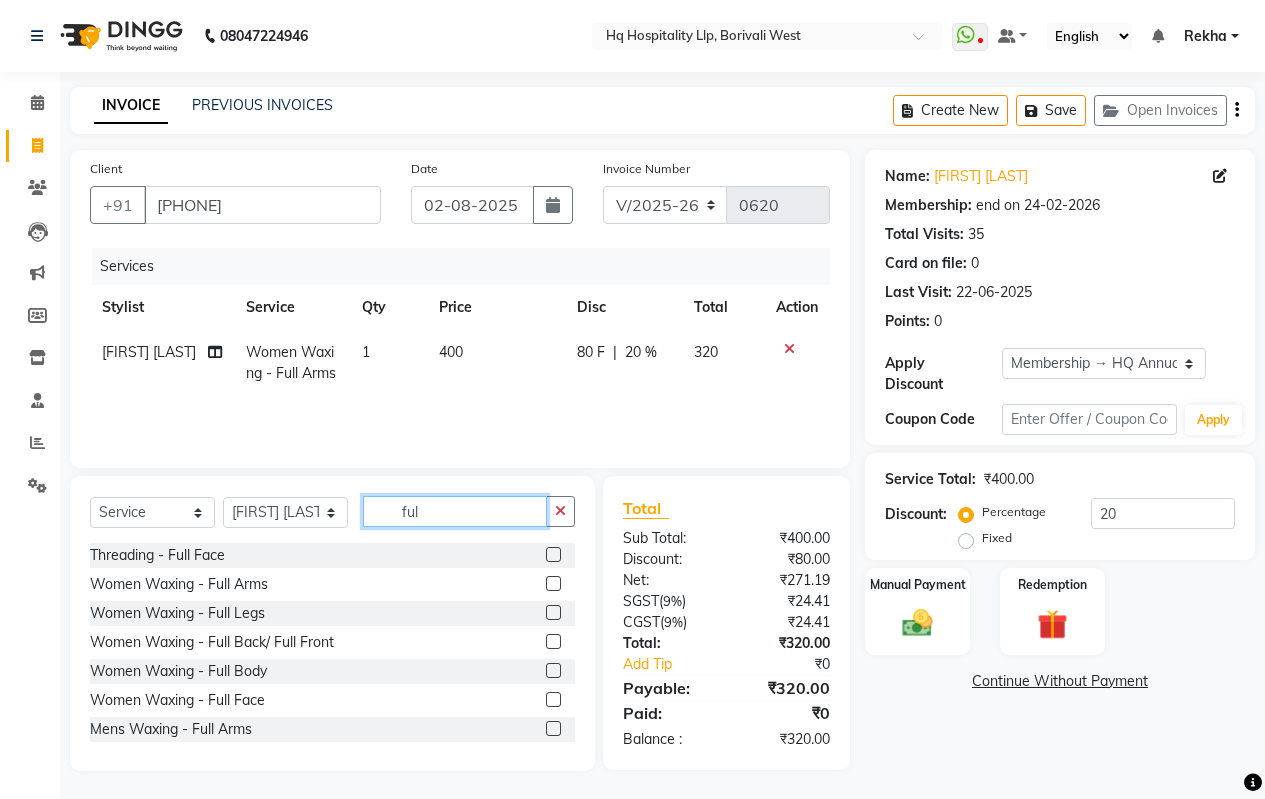 type on "full" 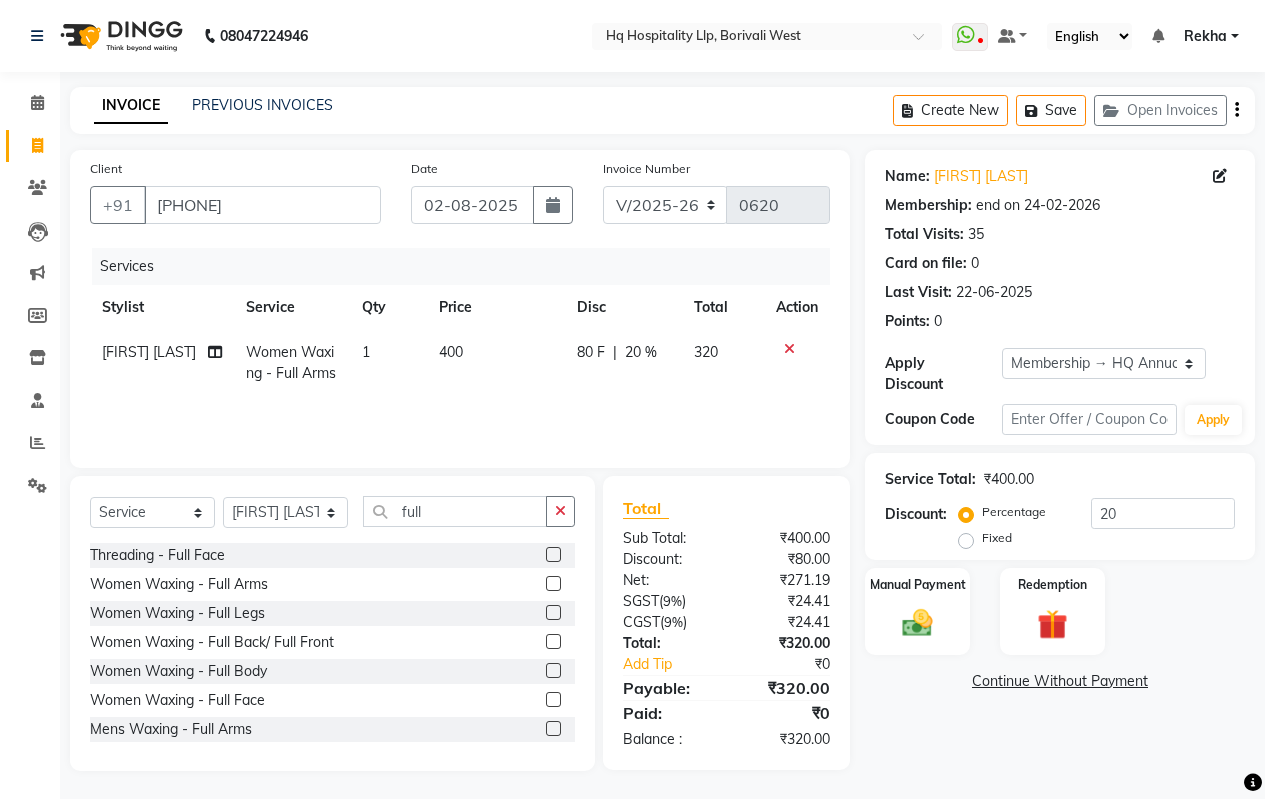 click 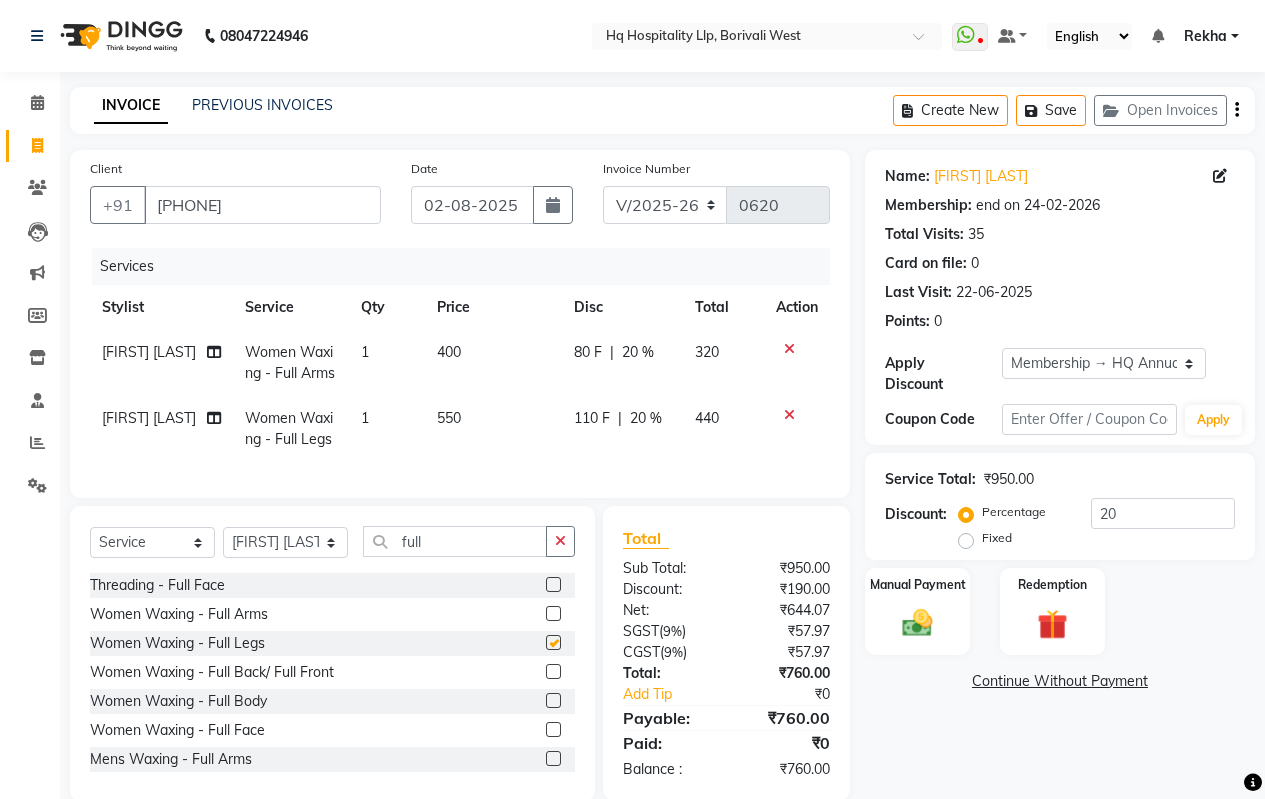checkbox on "false" 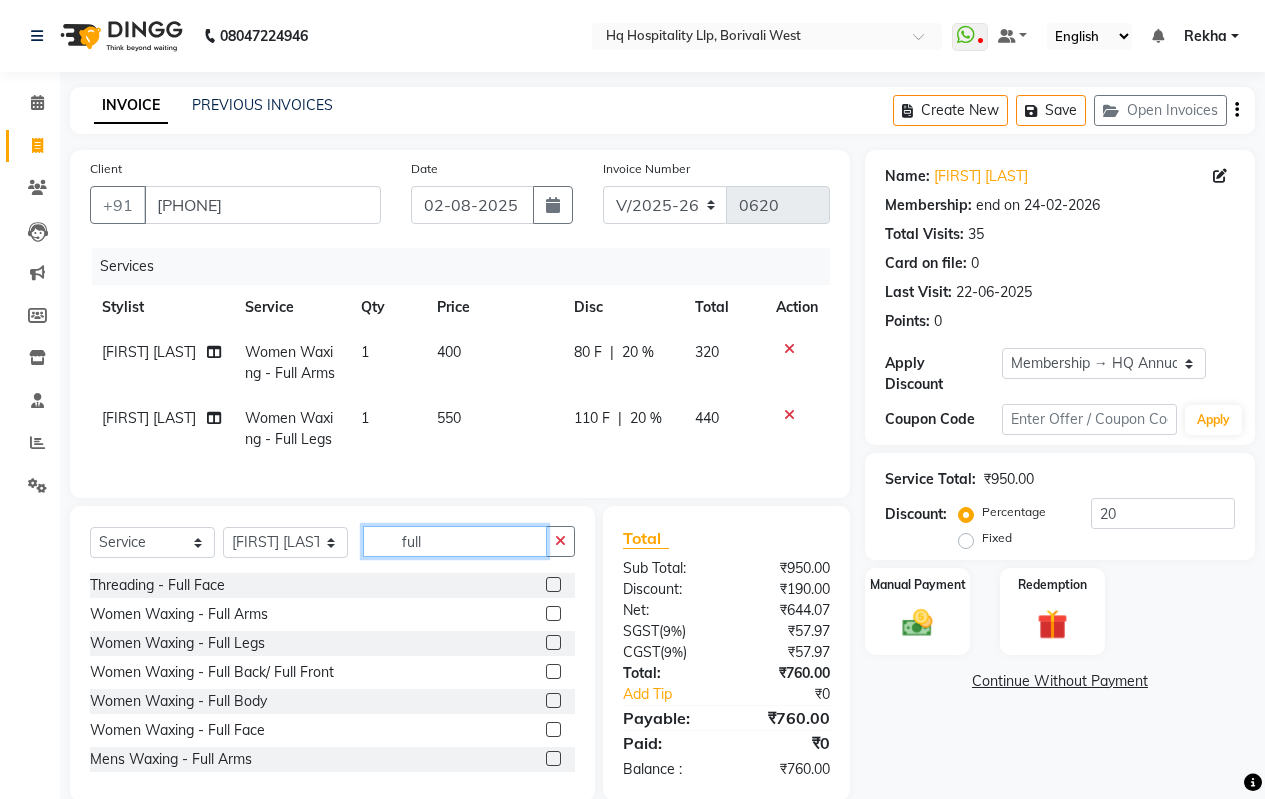 drag, startPoint x: 434, startPoint y: 560, endPoint x: 376, endPoint y: 576, distance: 60.166435 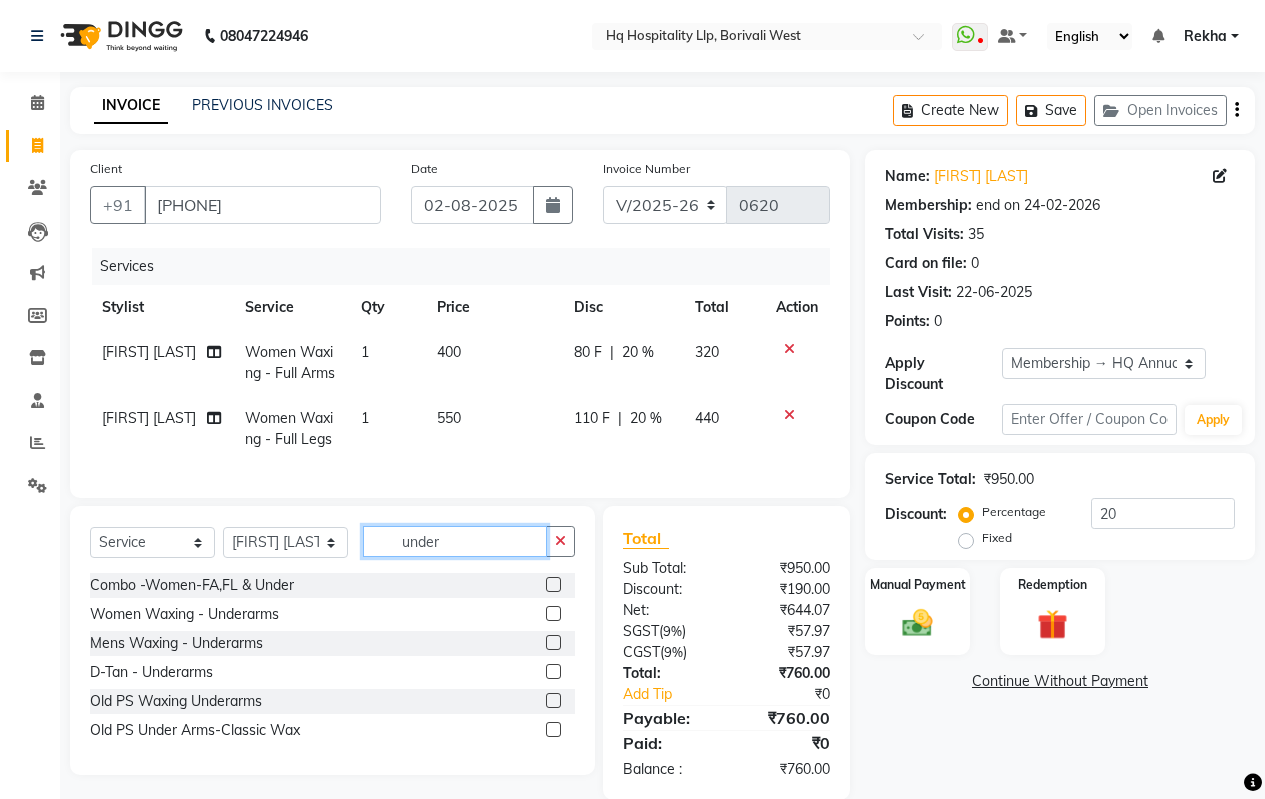 type on "under" 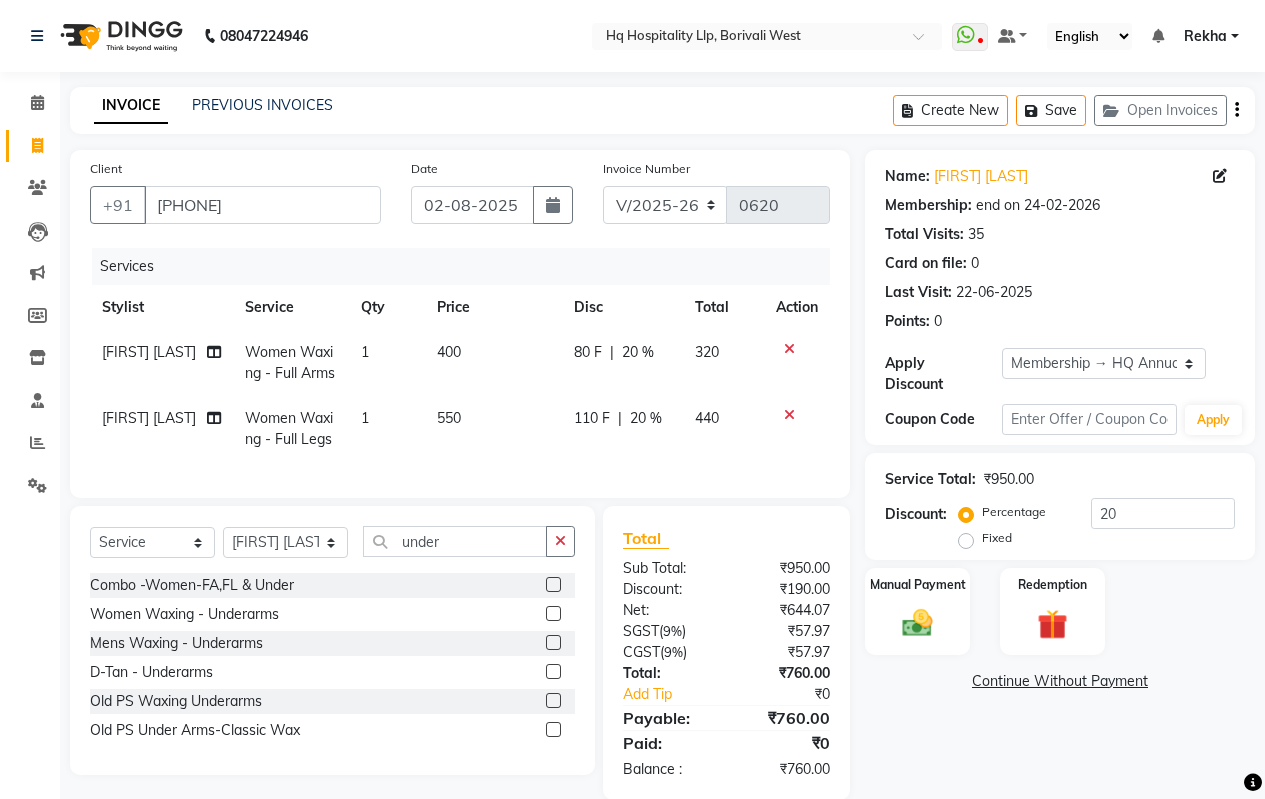 click 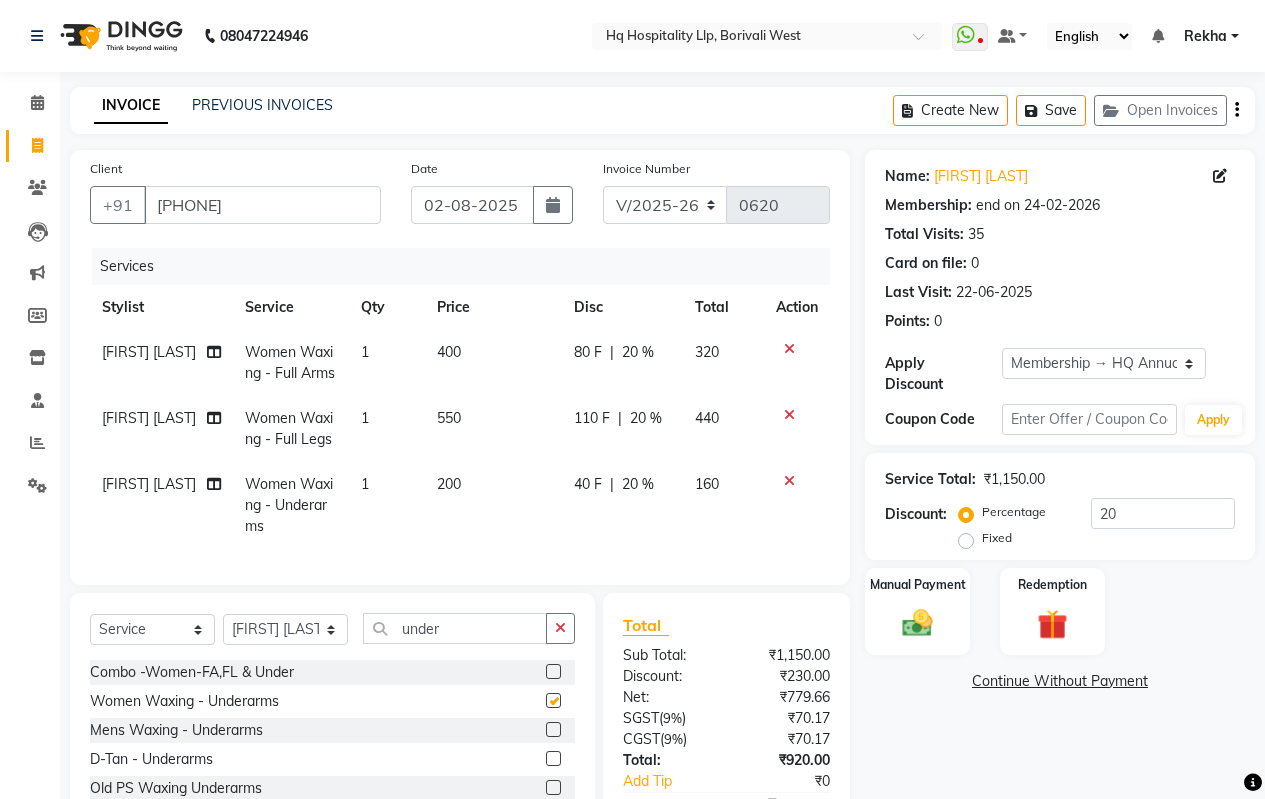 checkbox on "false" 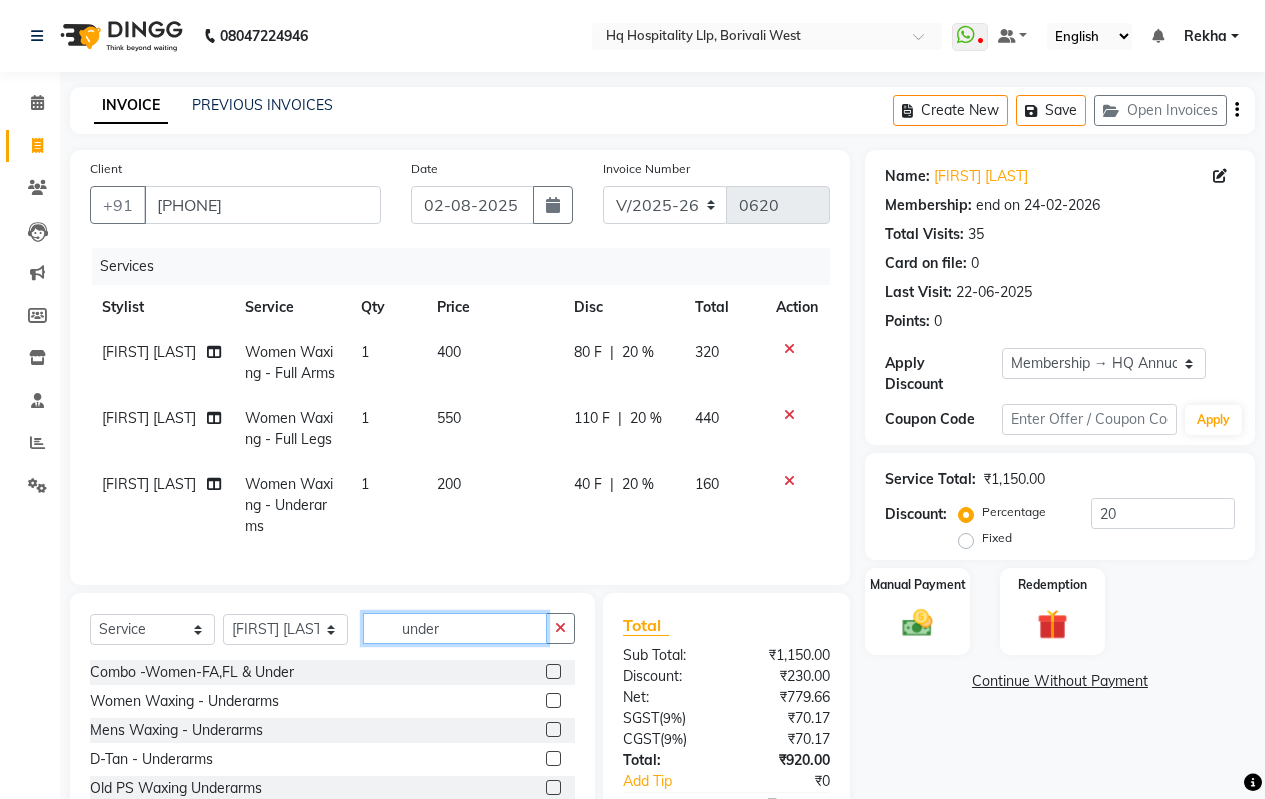 drag, startPoint x: 455, startPoint y: 641, endPoint x: 224, endPoint y: 618, distance: 232.1422 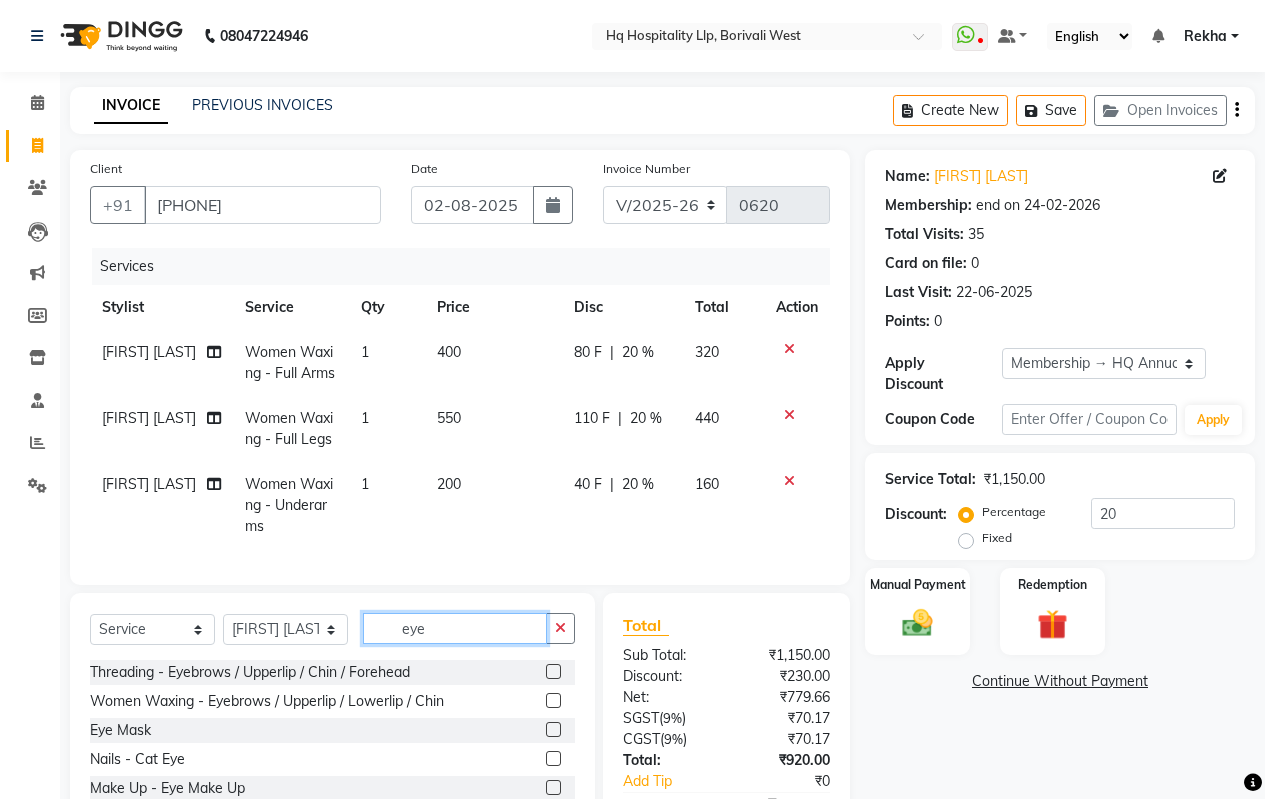 type on "eye" 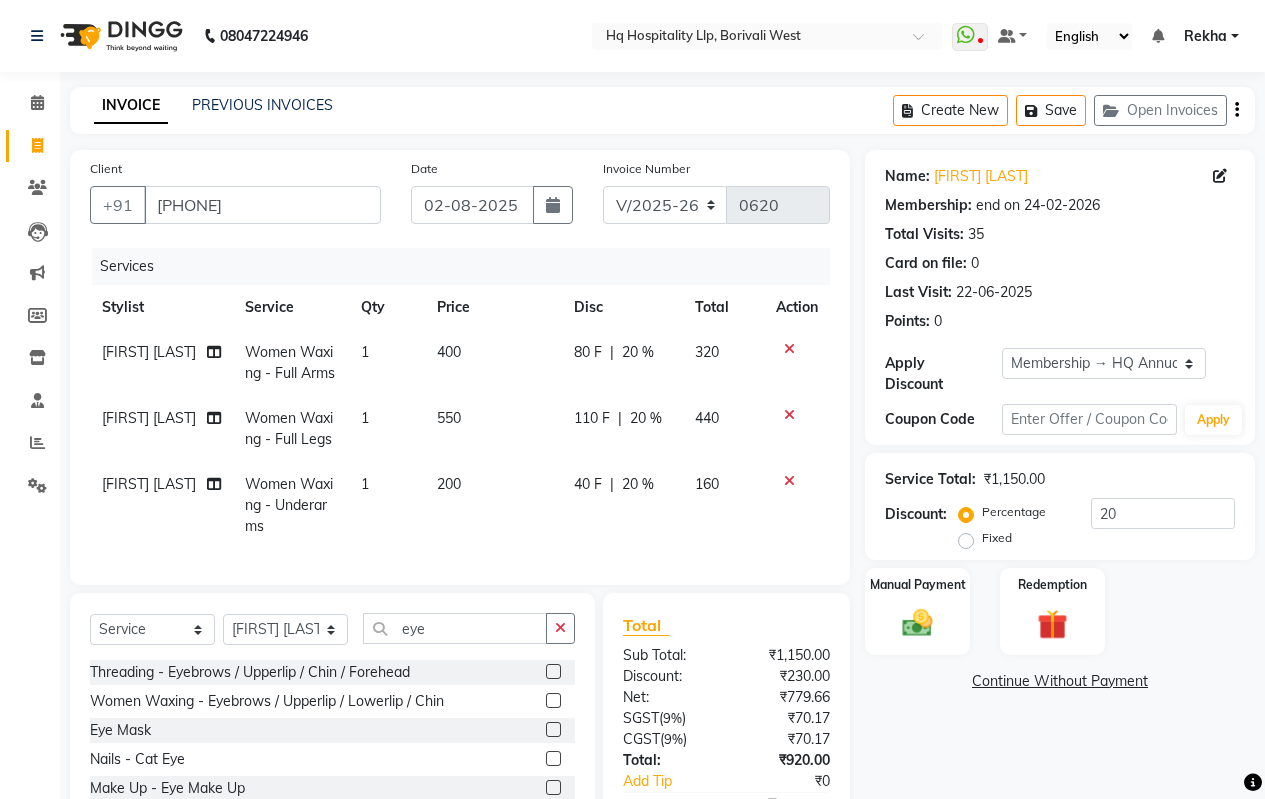click 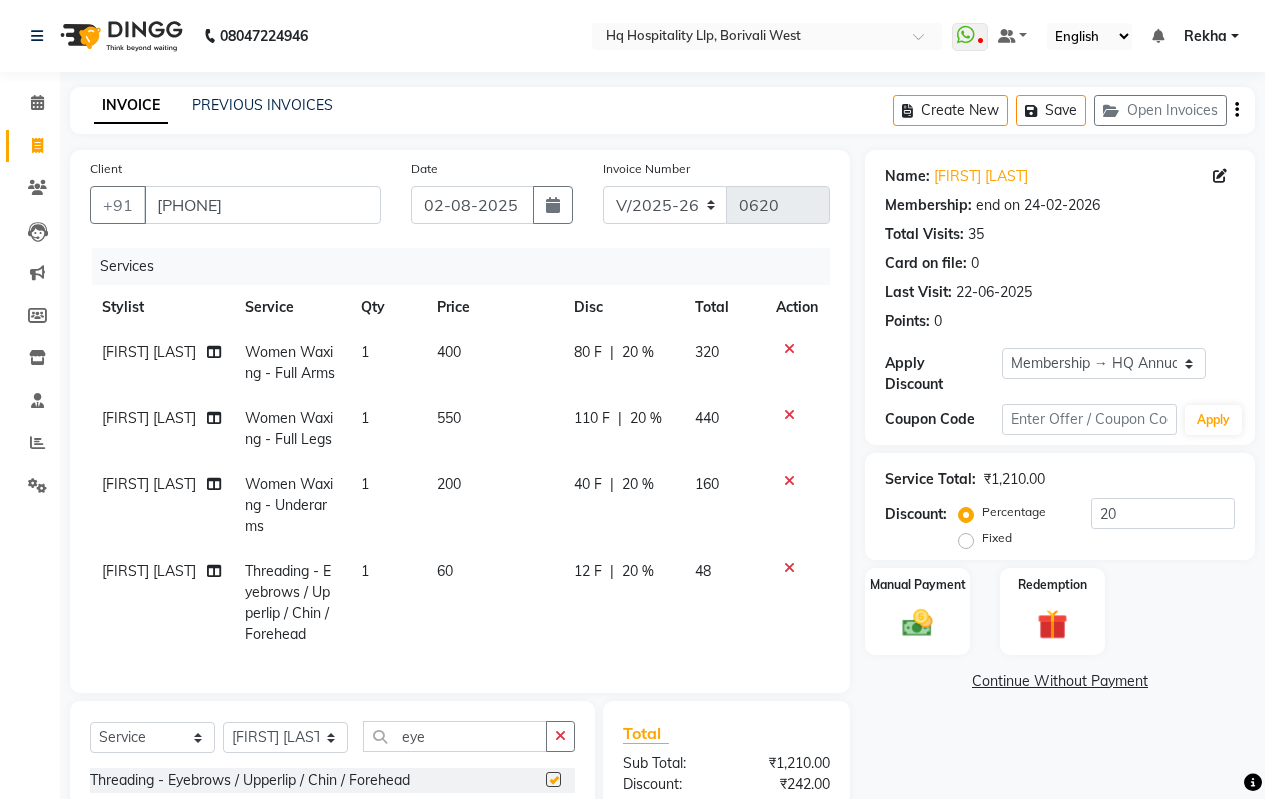scroll, scrollTop: 242, scrollLeft: 0, axis: vertical 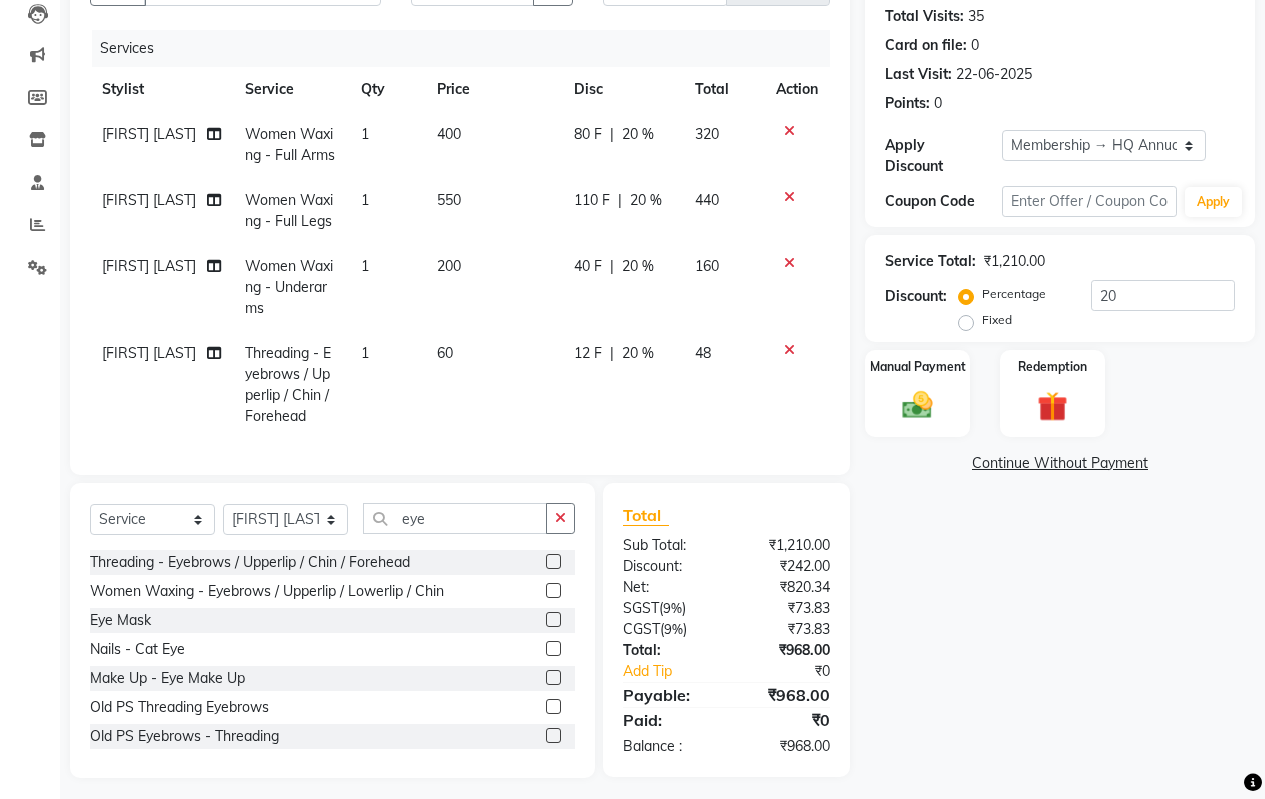 checkbox on "false" 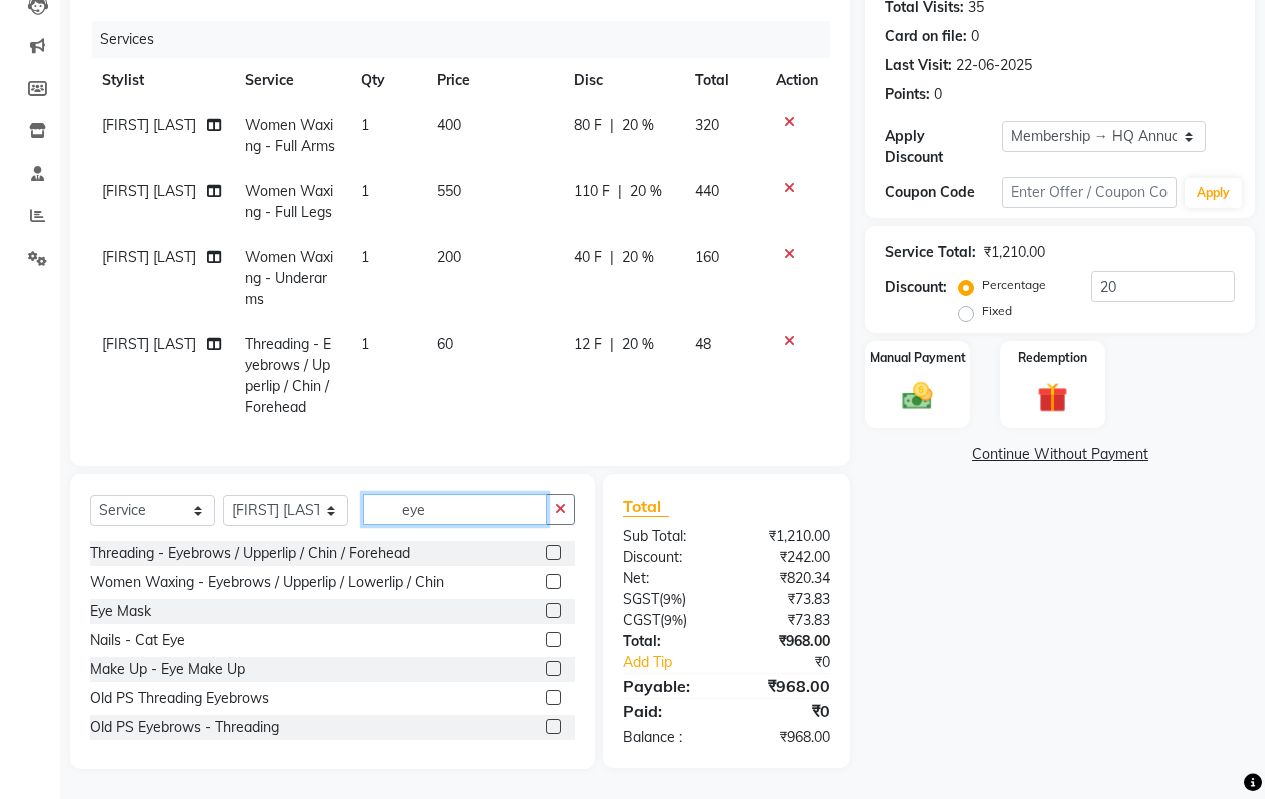 drag, startPoint x: 468, startPoint y: 495, endPoint x: 185, endPoint y: 539, distance: 286.40005 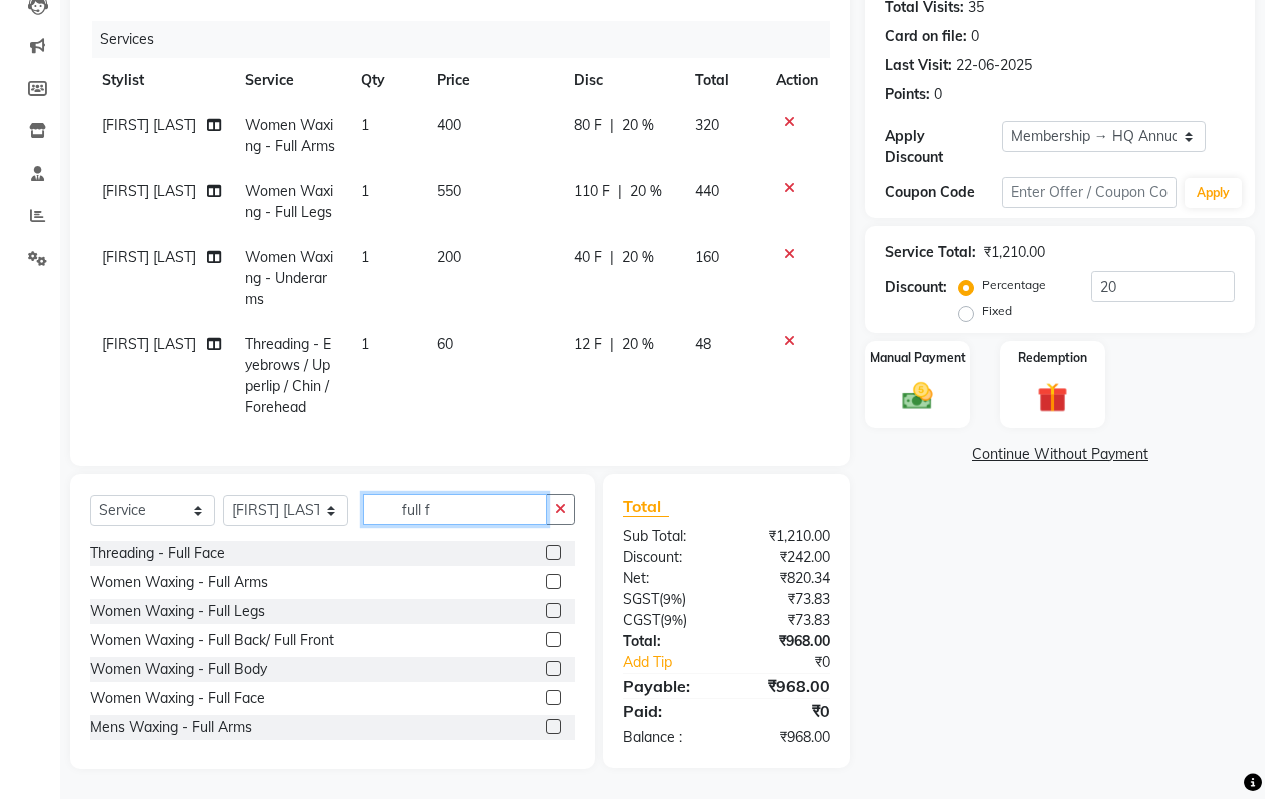 scroll, scrollTop: 241, scrollLeft: 0, axis: vertical 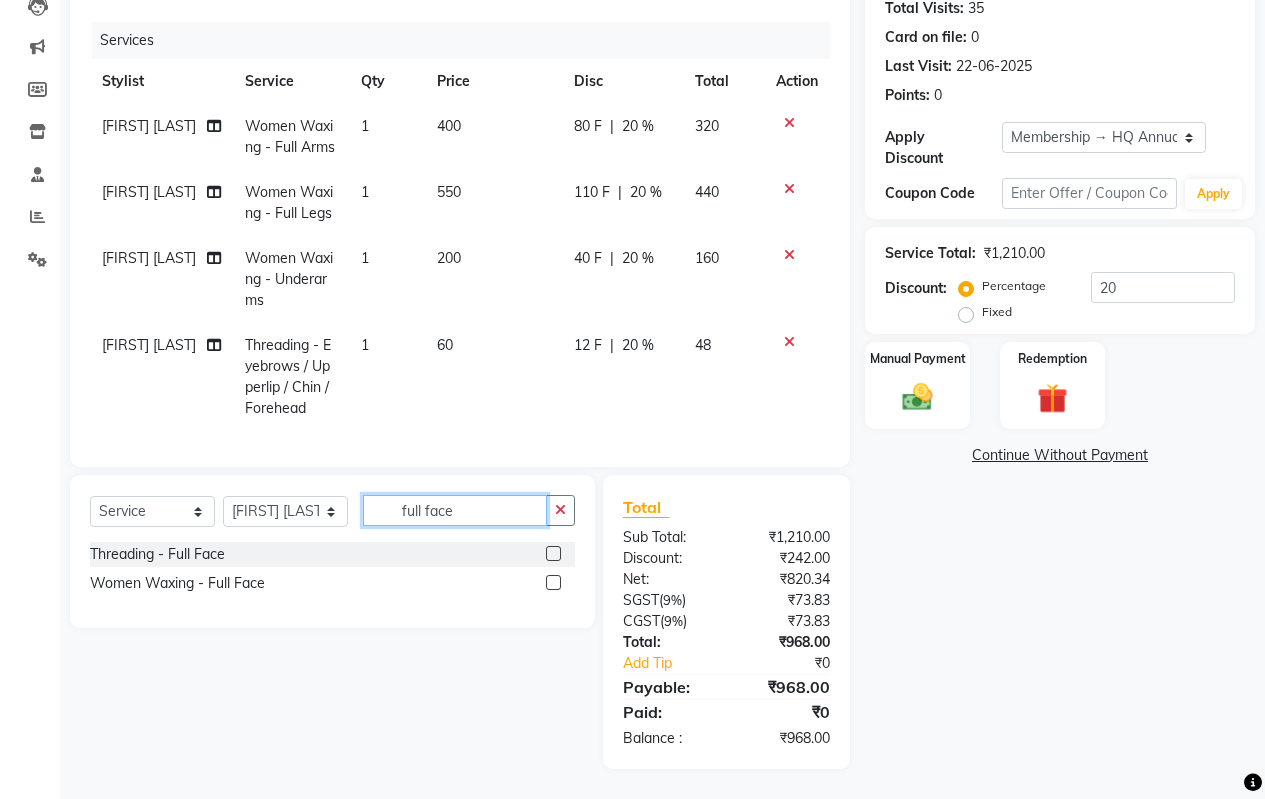 type on "full face" 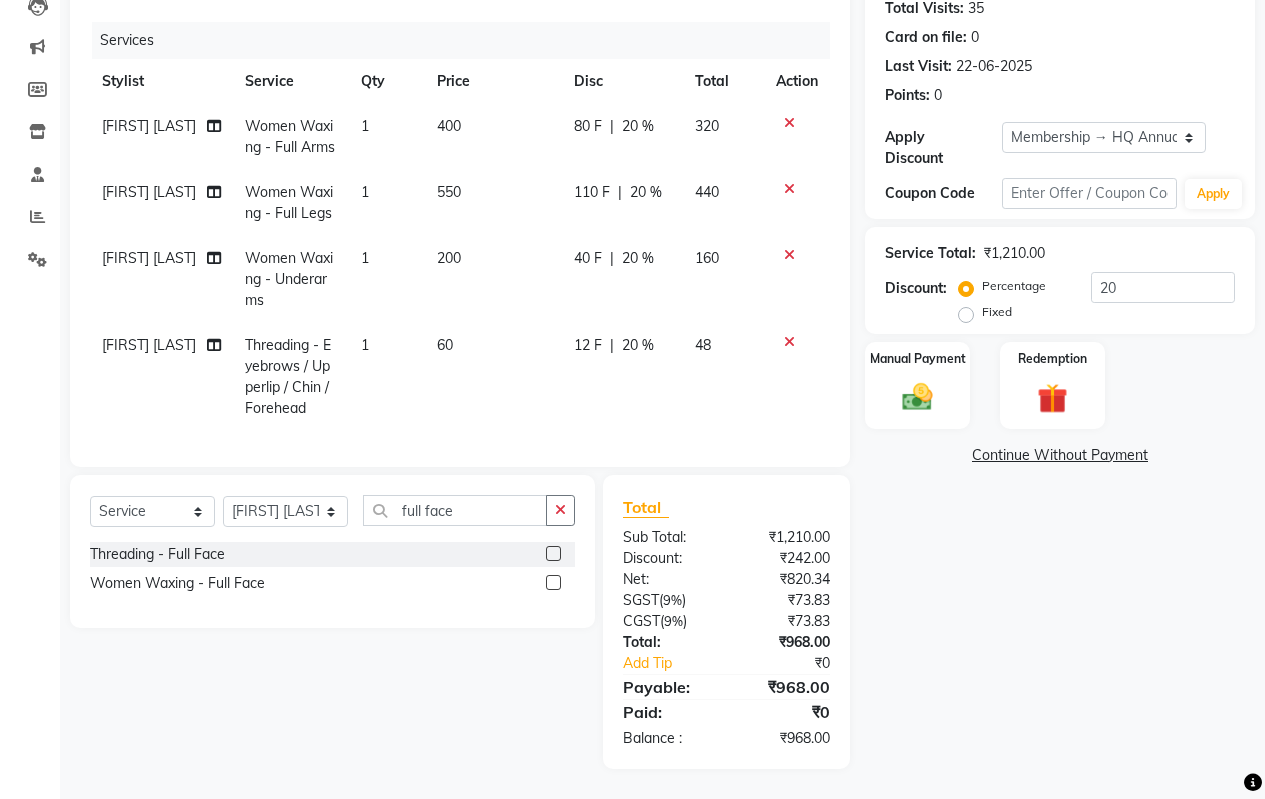 click 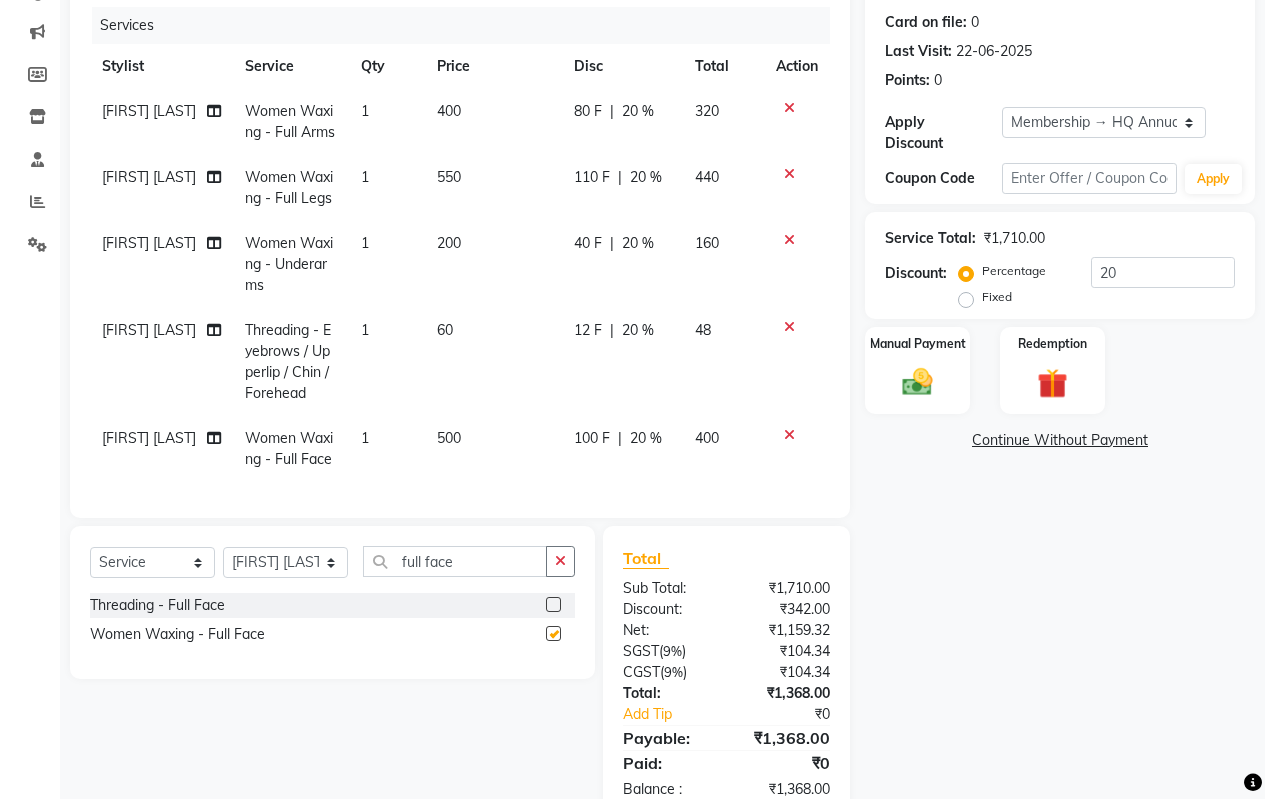 scroll, scrollTop: 27, scrollLeft: 0, axis: vertical 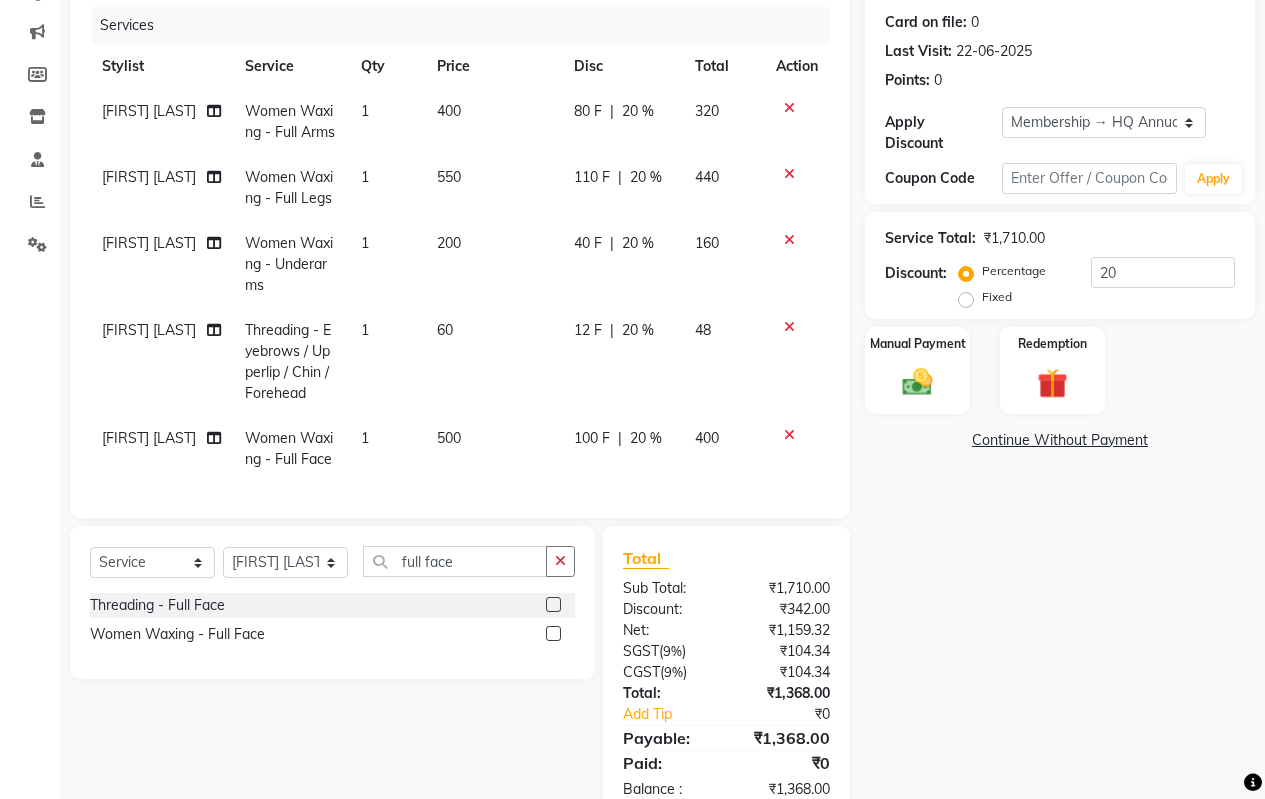 checkbox on "false" 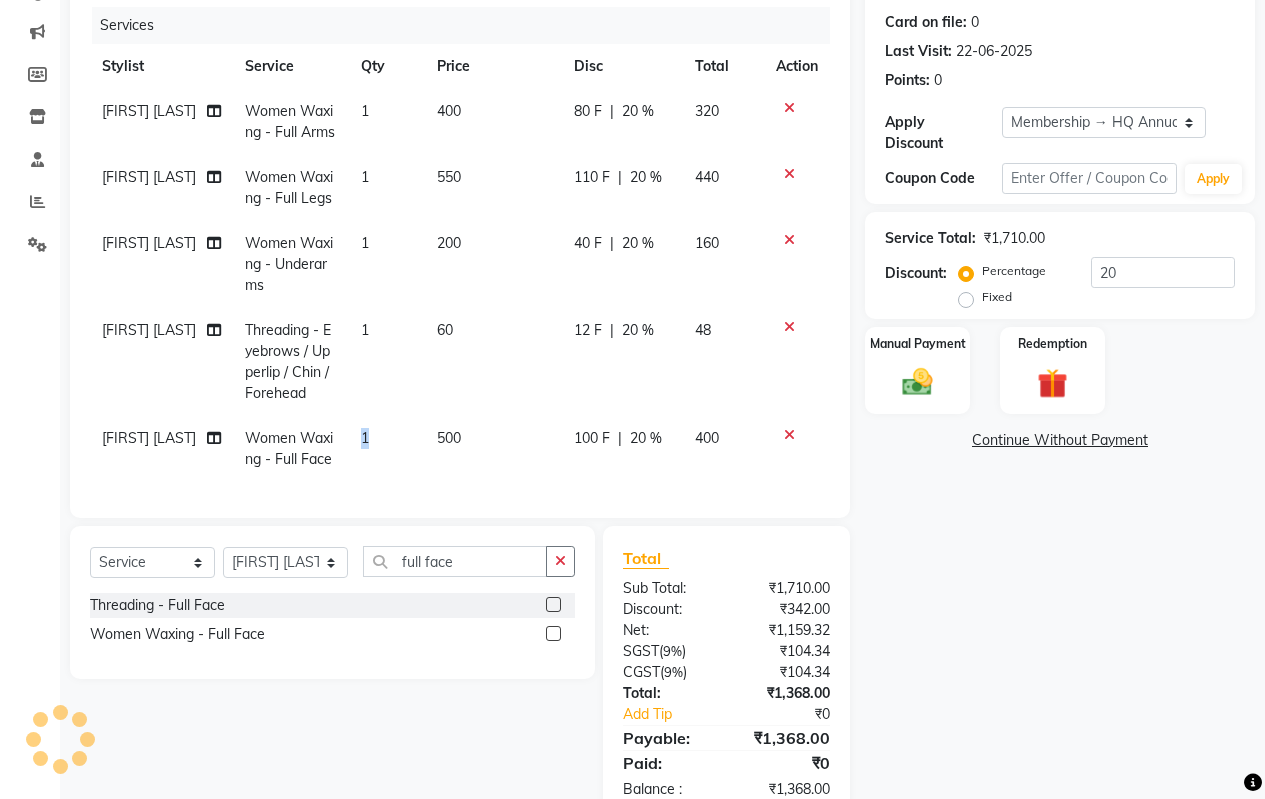 drag, startPoint x: 520, startPoint y: 439, endPoint x: 345, endPoint y: 428, distance: 175.34537 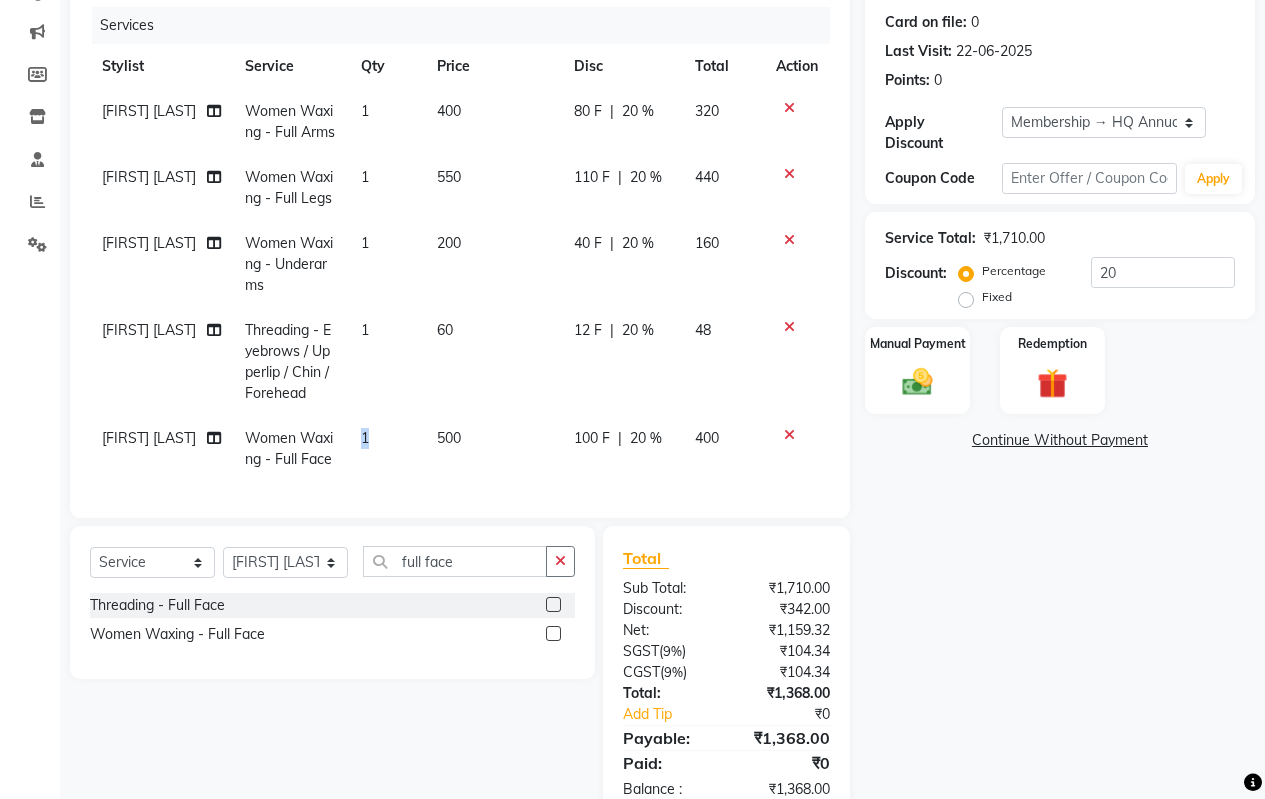 click on "500" 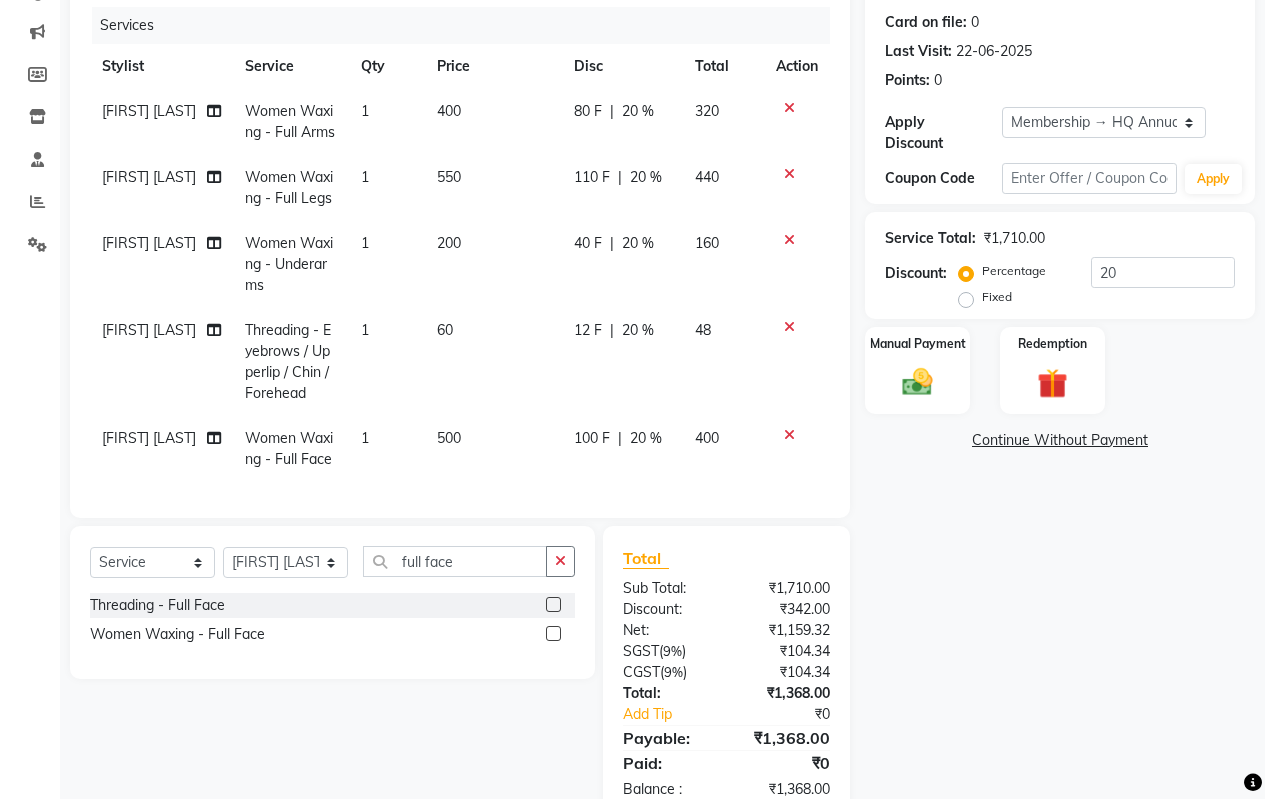 select on "87140" 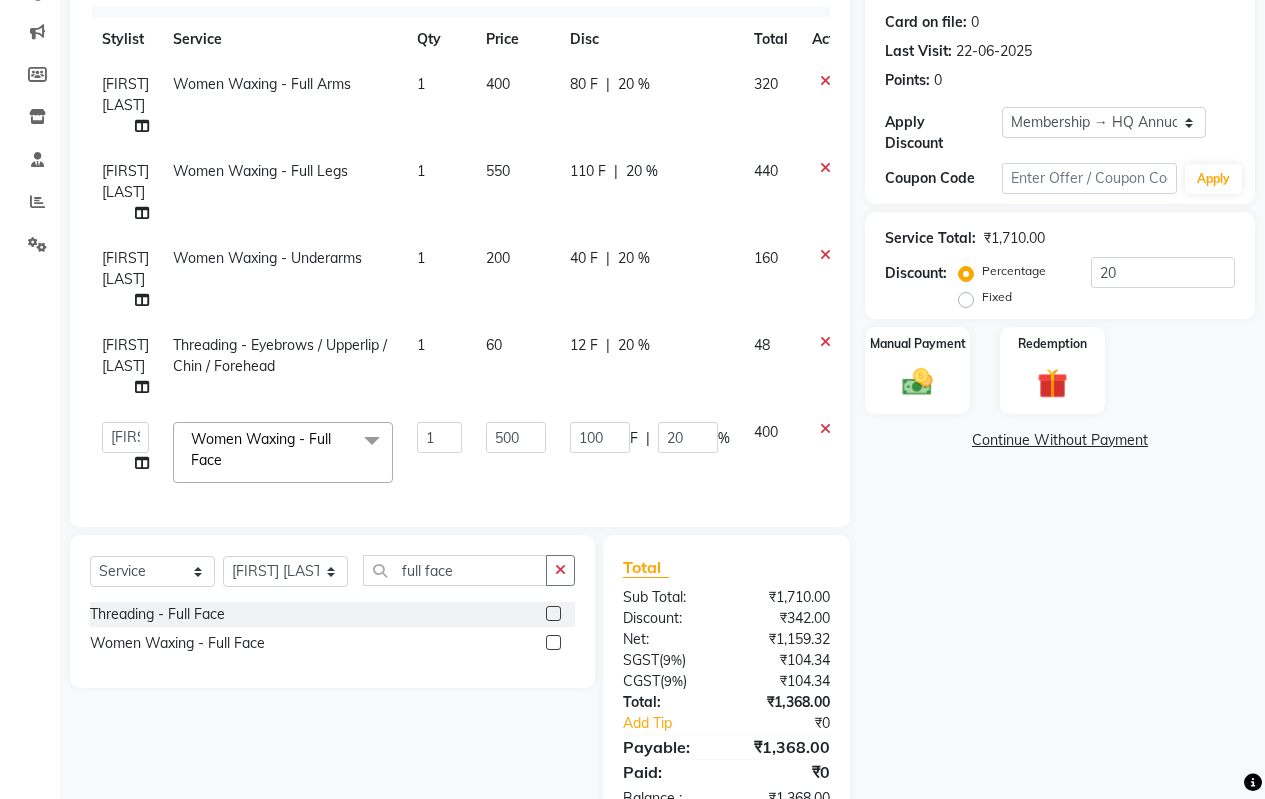 click on "500" 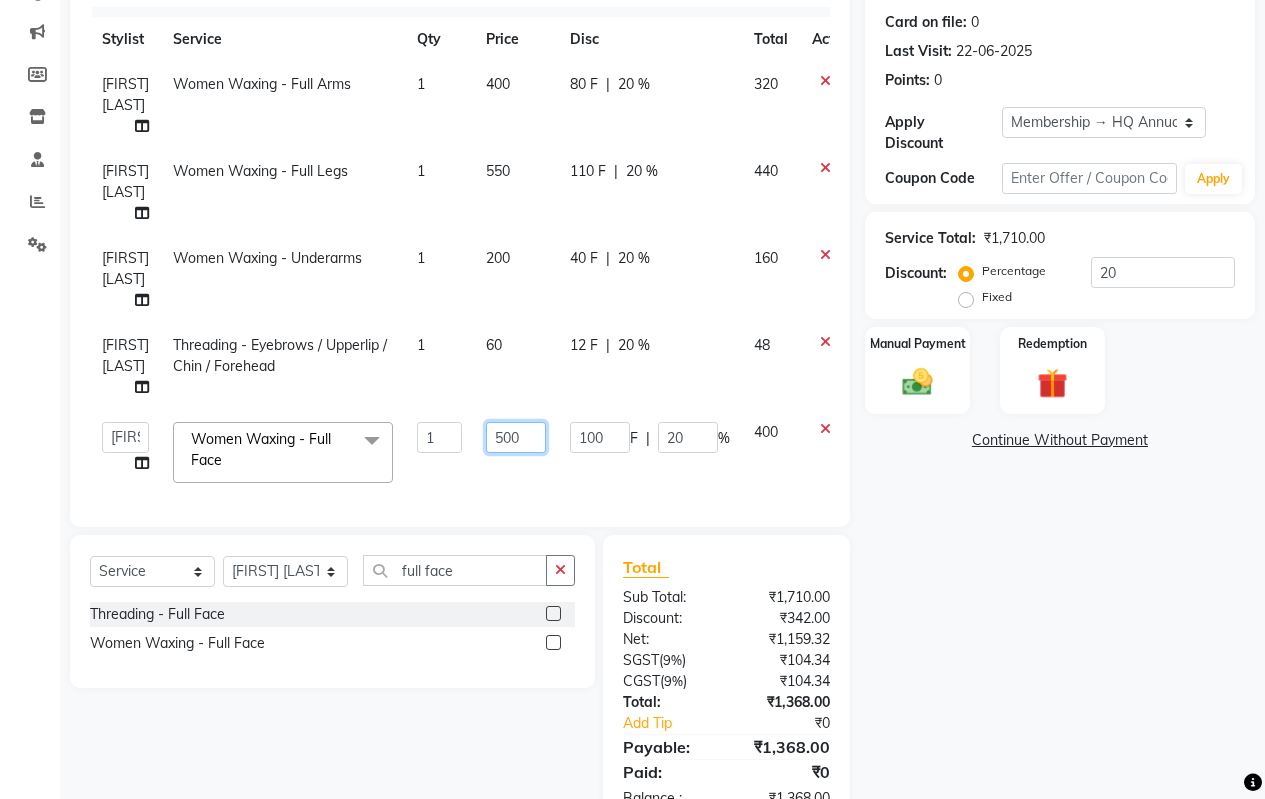 drag, startPoint x: 525, startPoint y: 440, endPoint x: 450, endPoint y: 442, distance: 75.026665 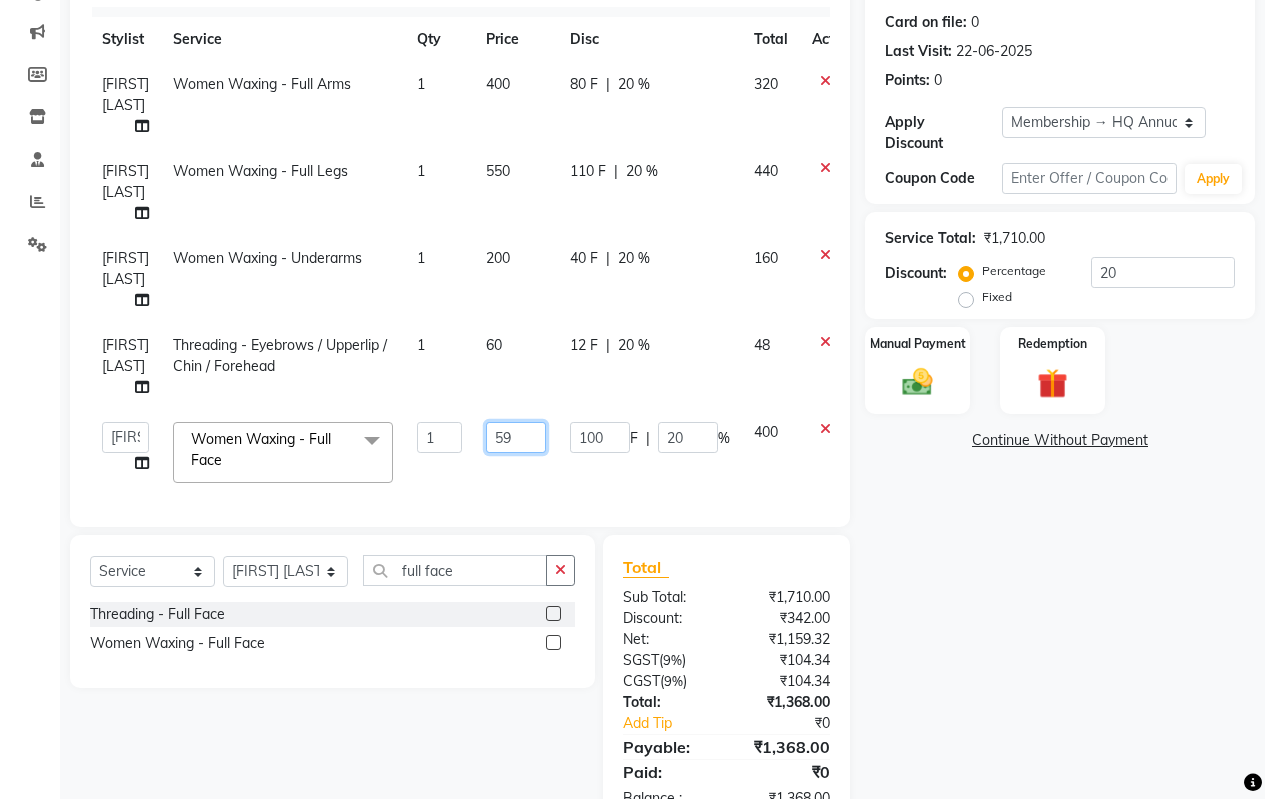 type on "590" 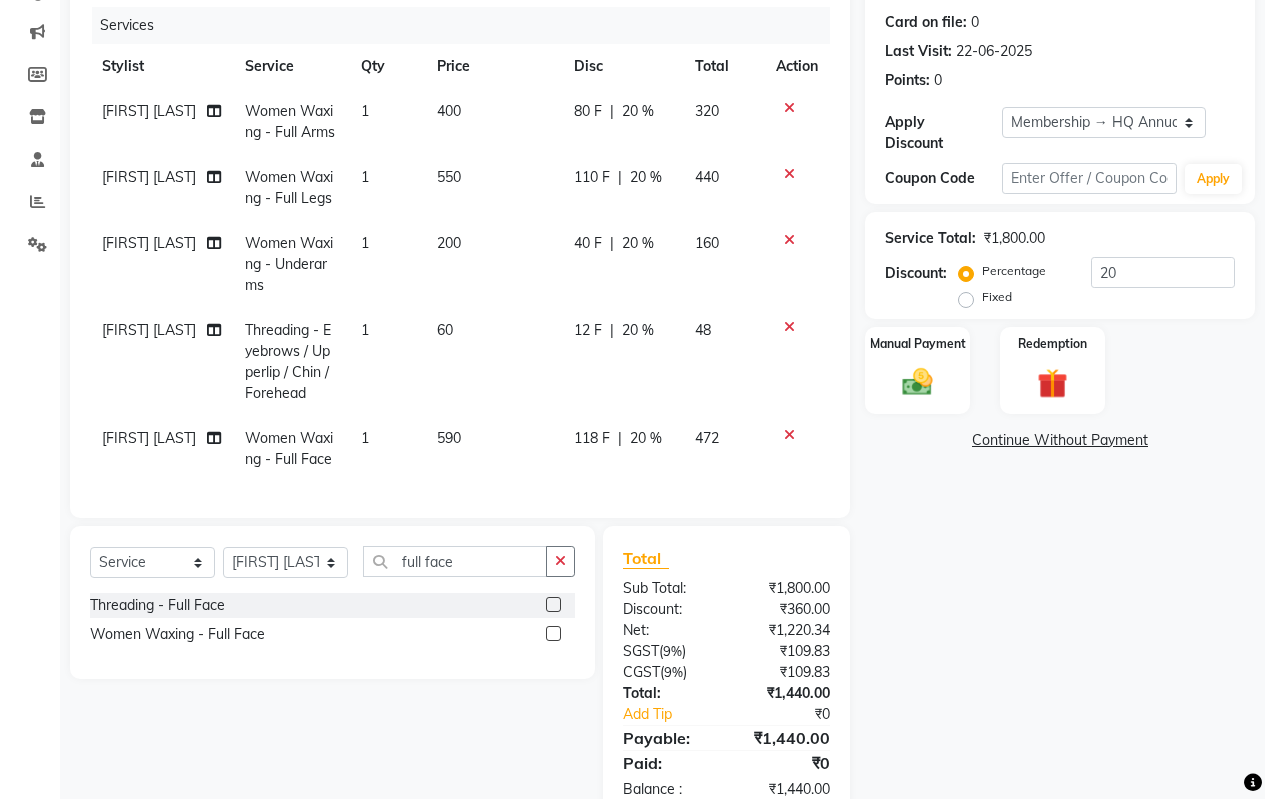 click on "60" 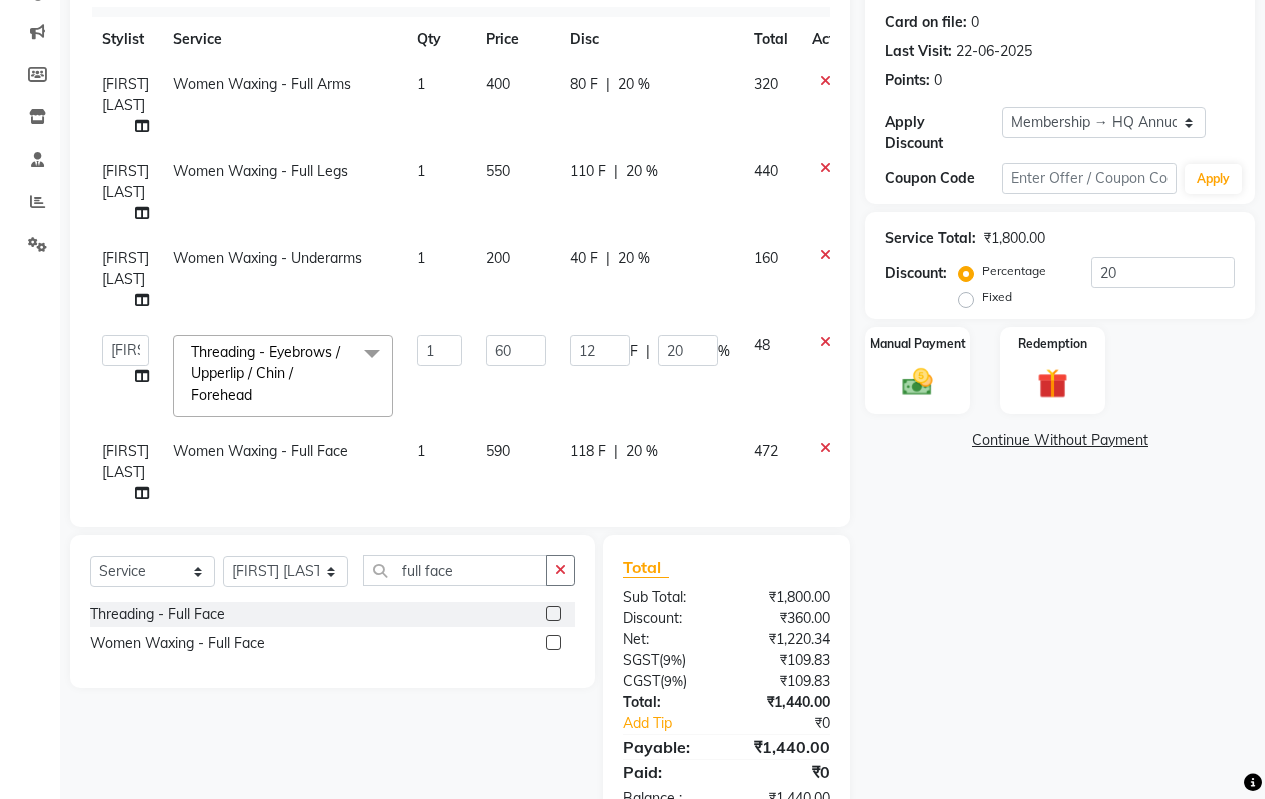 click on "200" 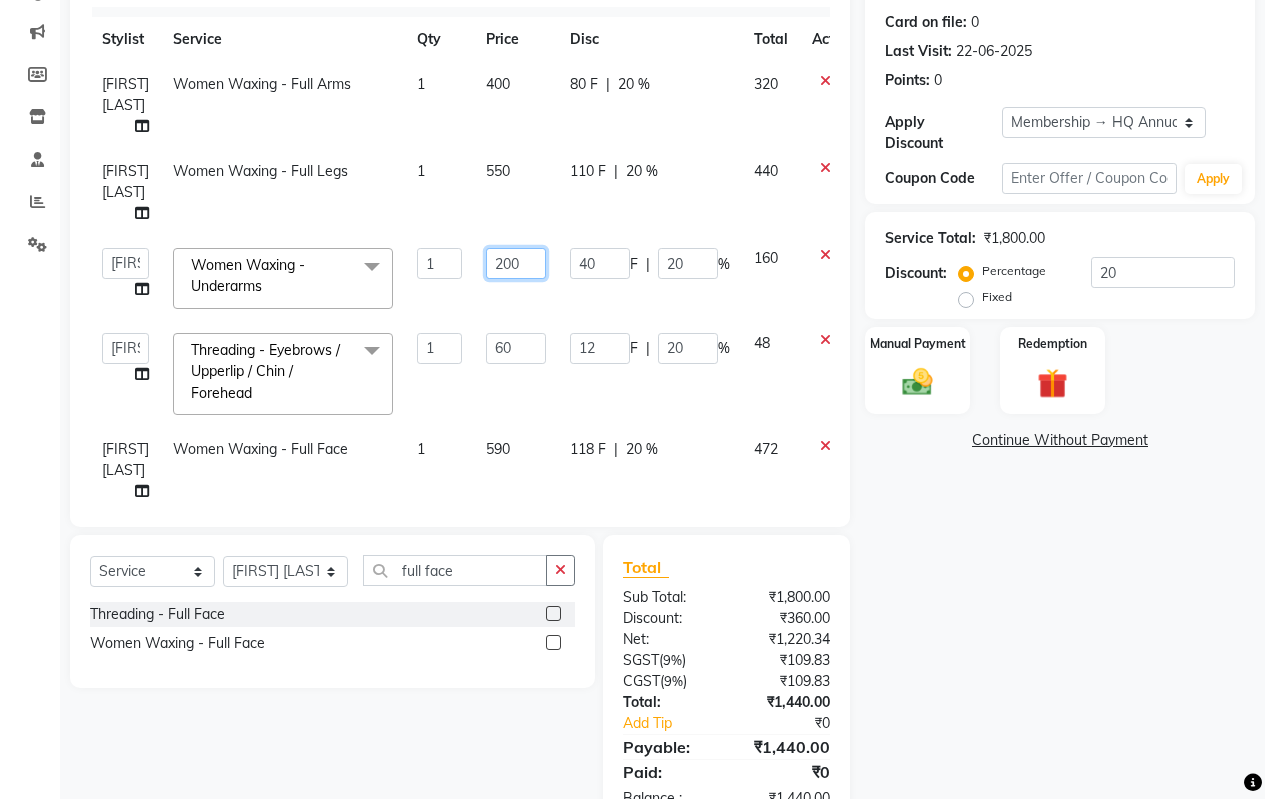 drag, startPoint x: 525, startPoint y: 254, endPoint x: 184, endPoint y: 229, distance: 341.9152 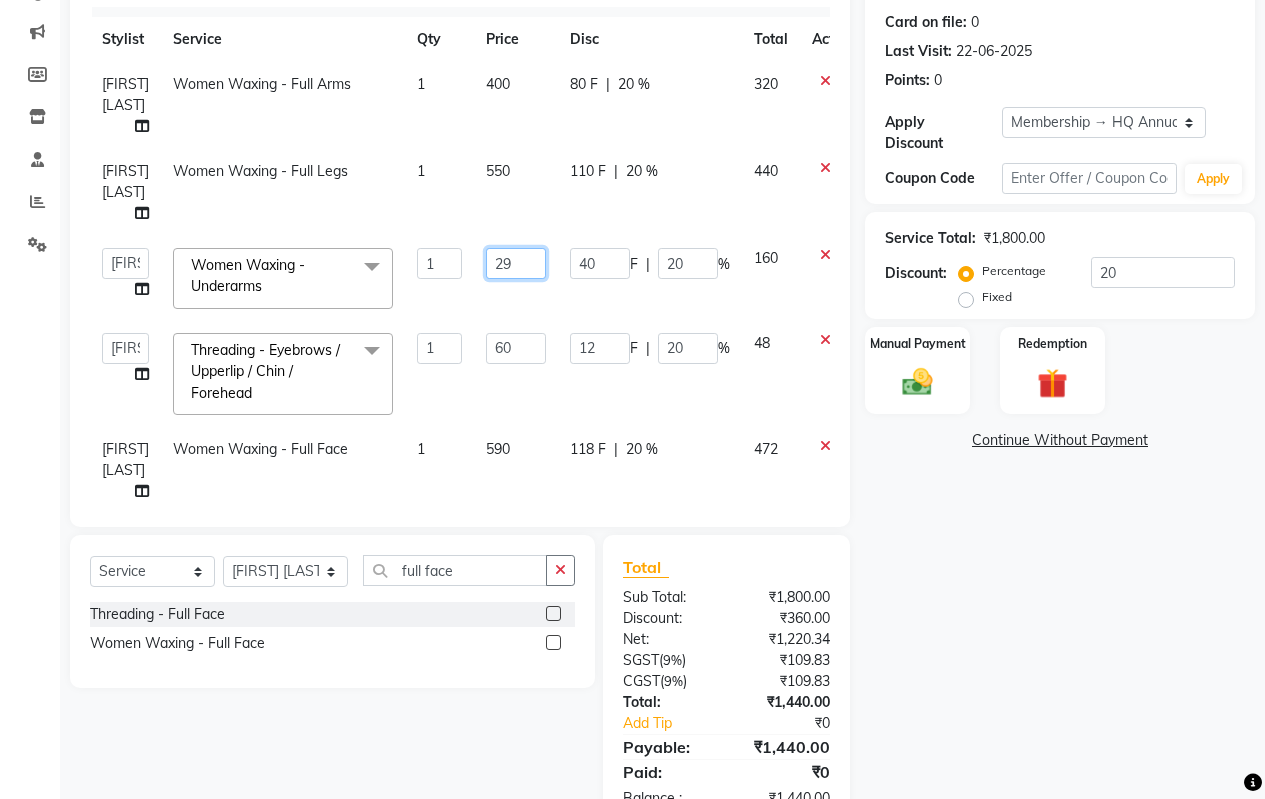 type on "295" 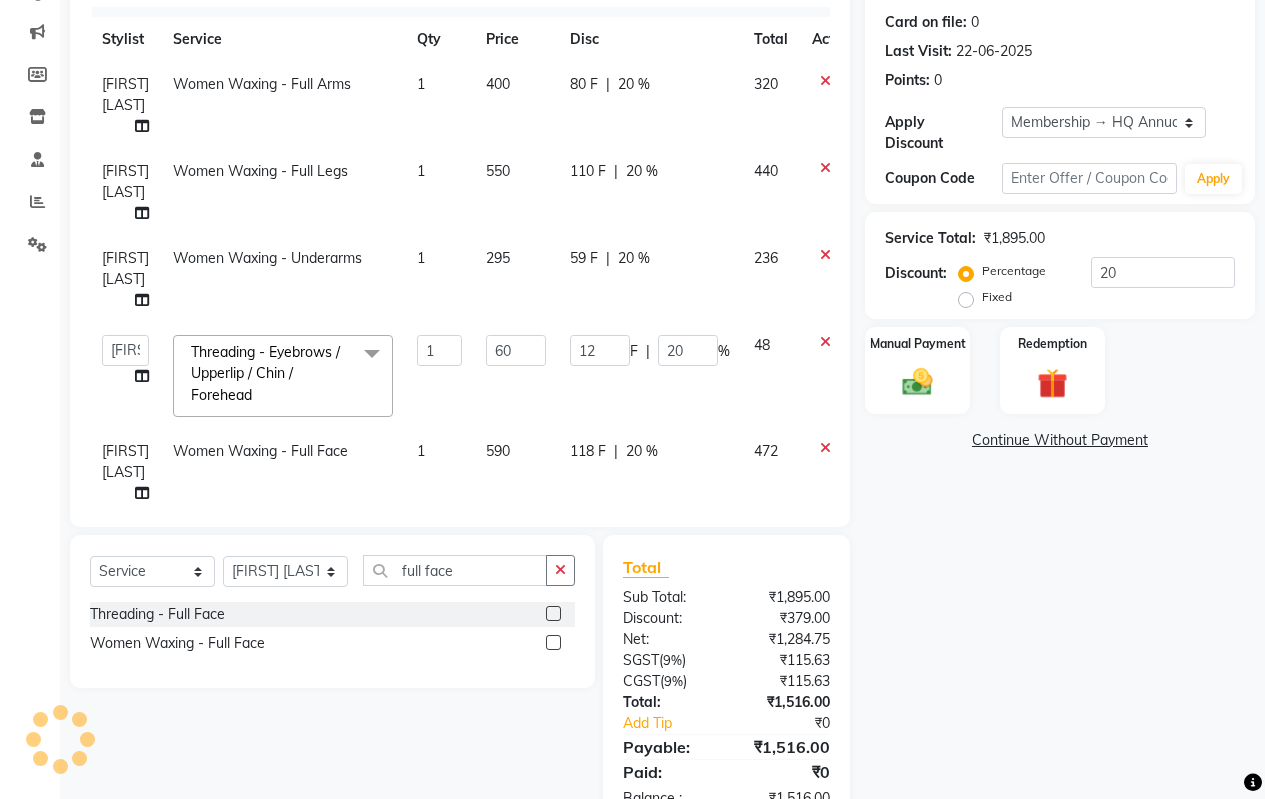 click on "1" 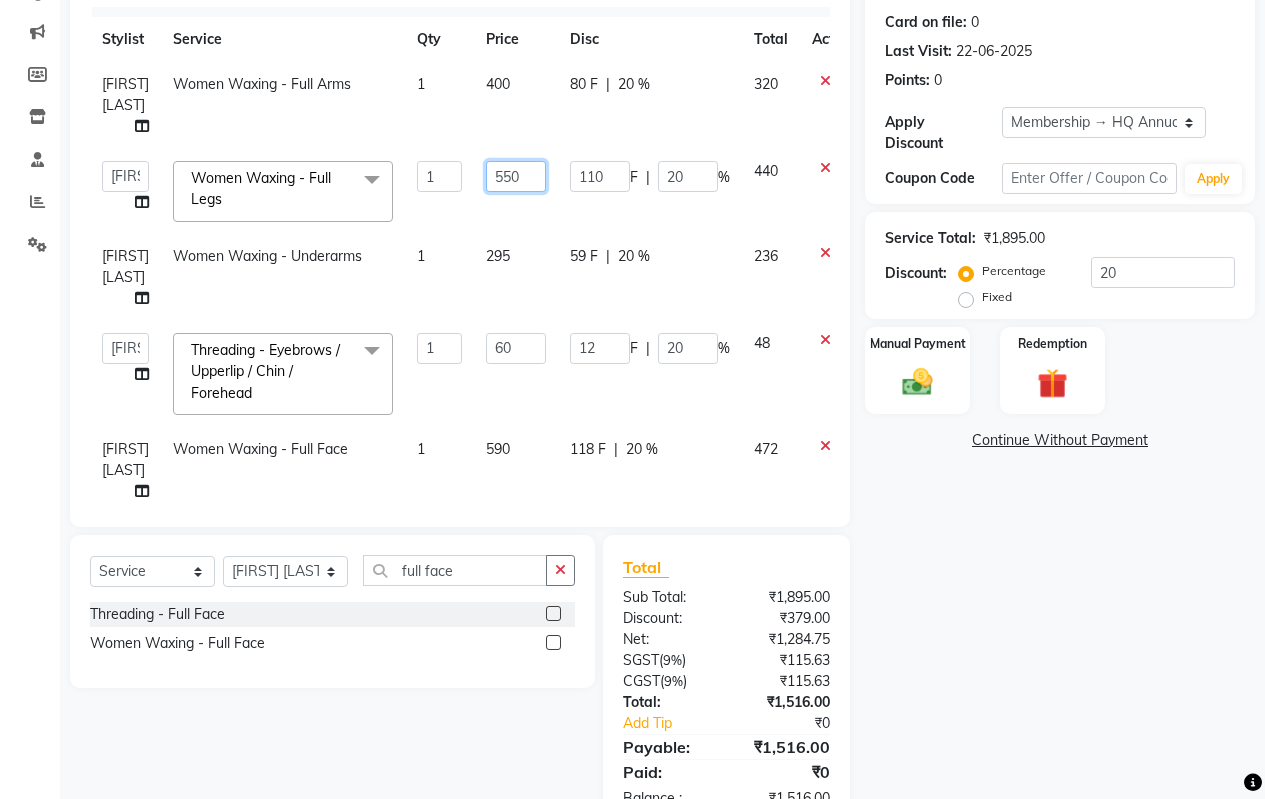 drag, startPoint x: 512, startPoint y: 182, endPoint x: 309, endPoint y: 175, distance: 203.12065 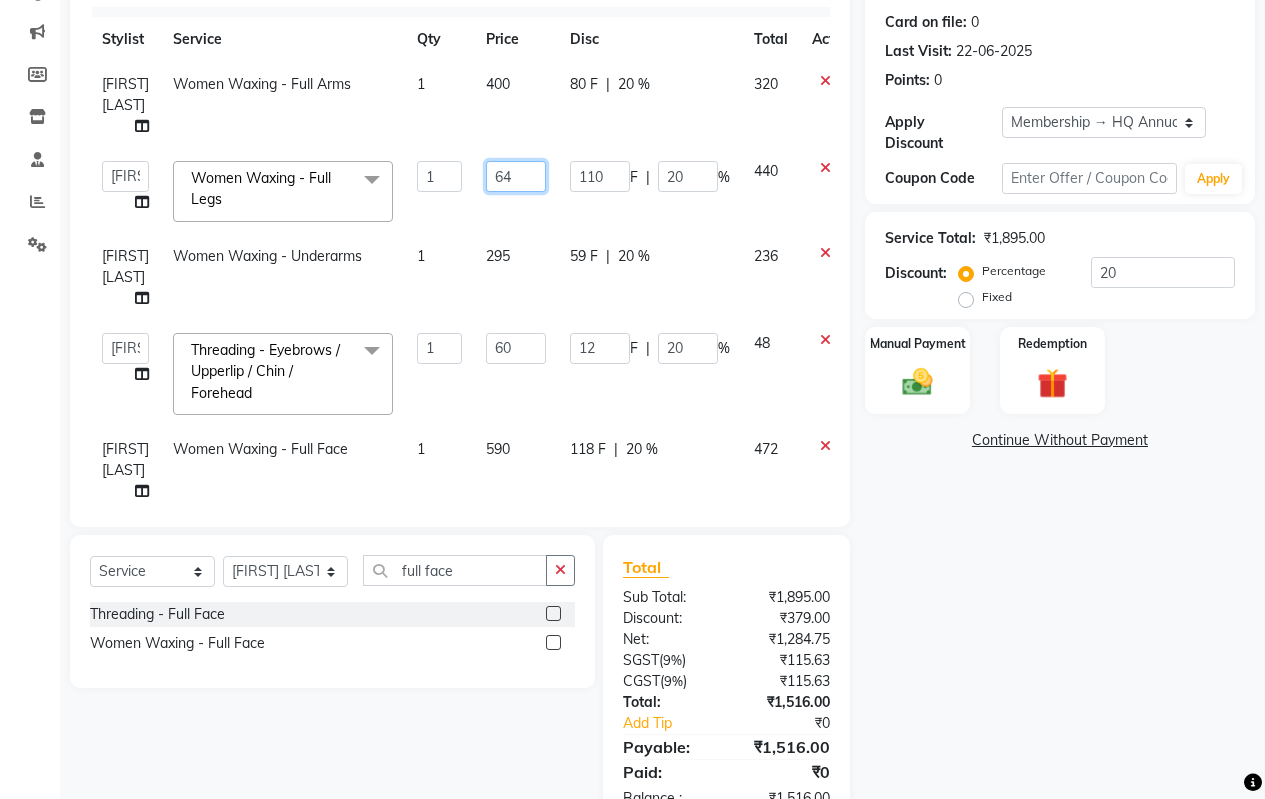 type on "649" 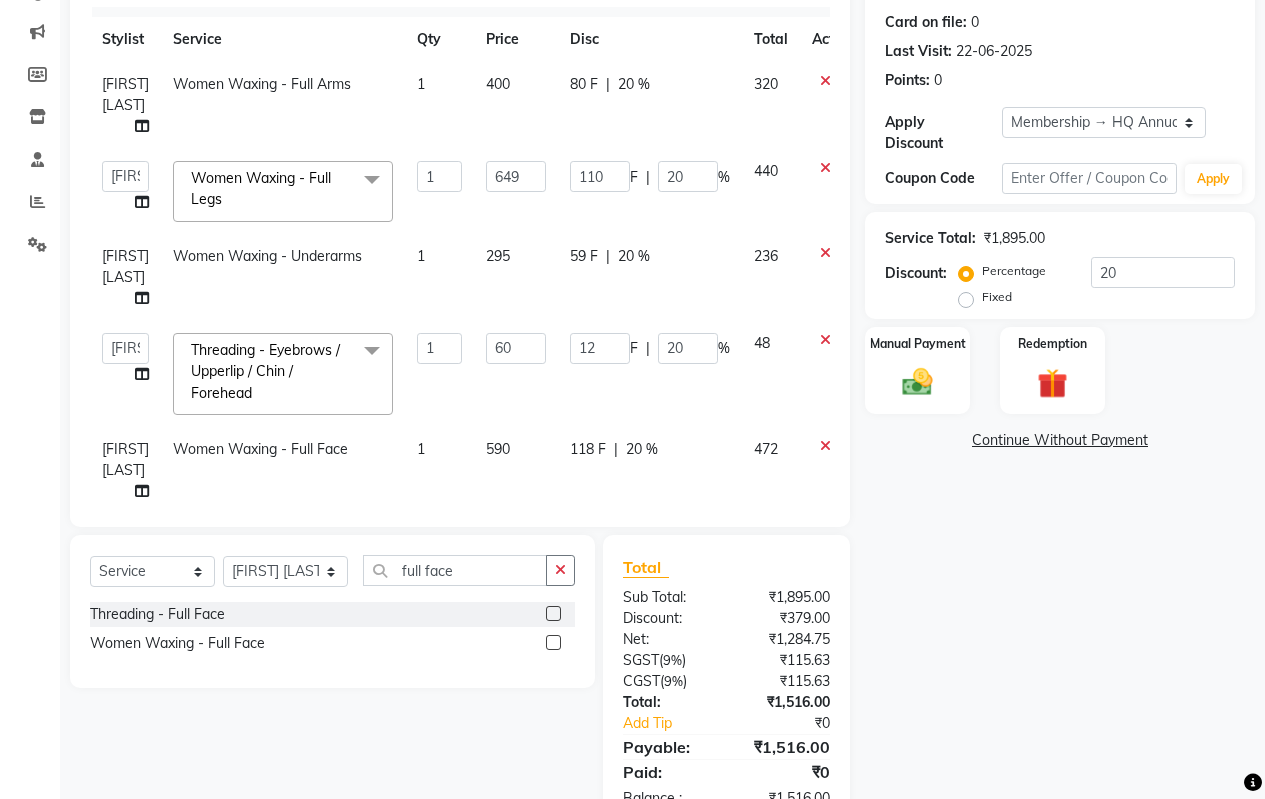 click on "1" 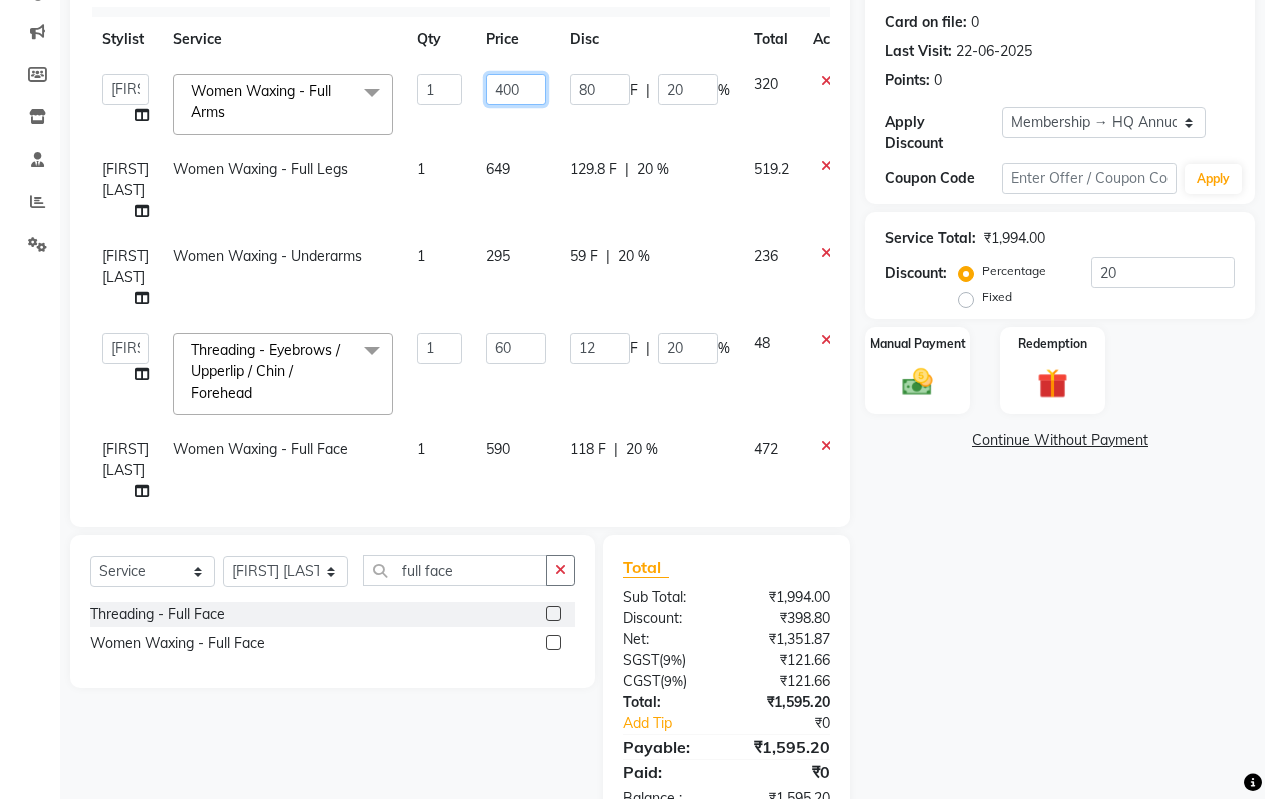 drag, startPoint x: 522, startPoint y: 82, endPoint x: 408, endPoint y: 100, distance: 115.41231 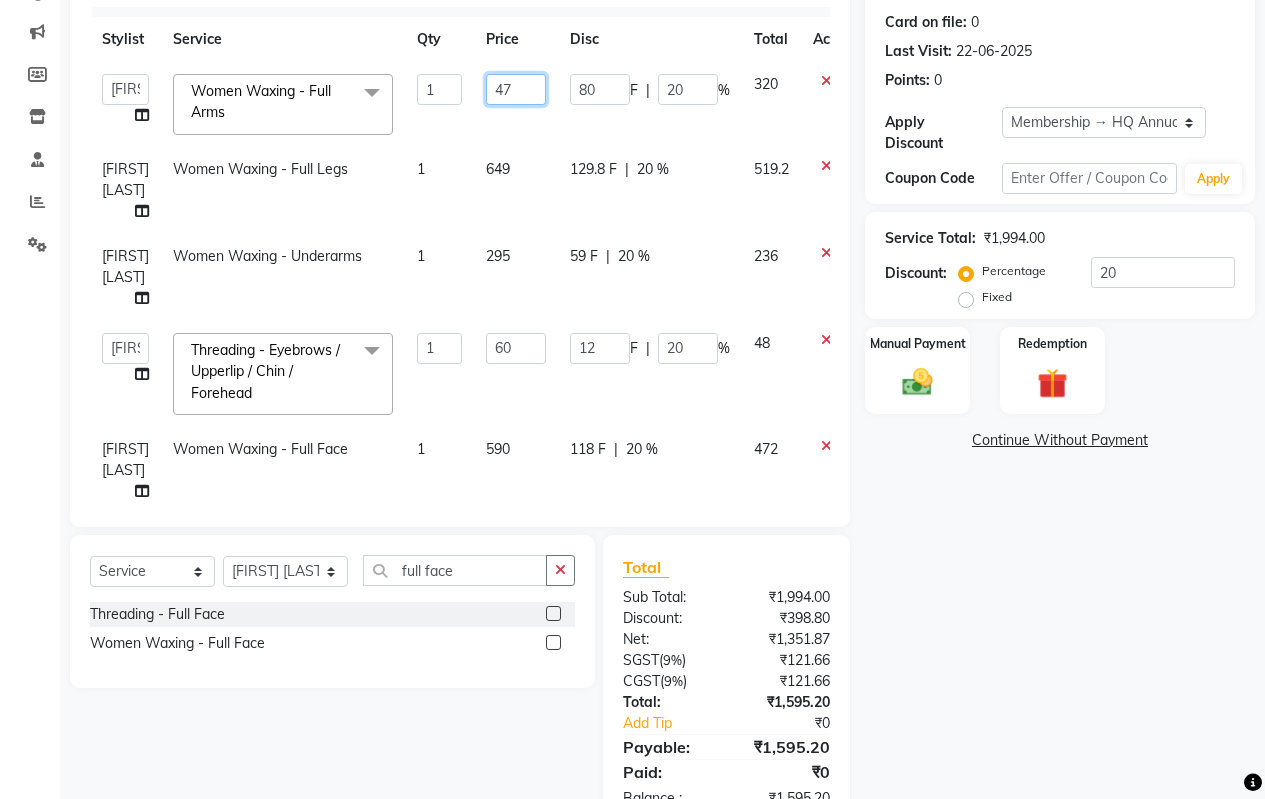 type on "472" 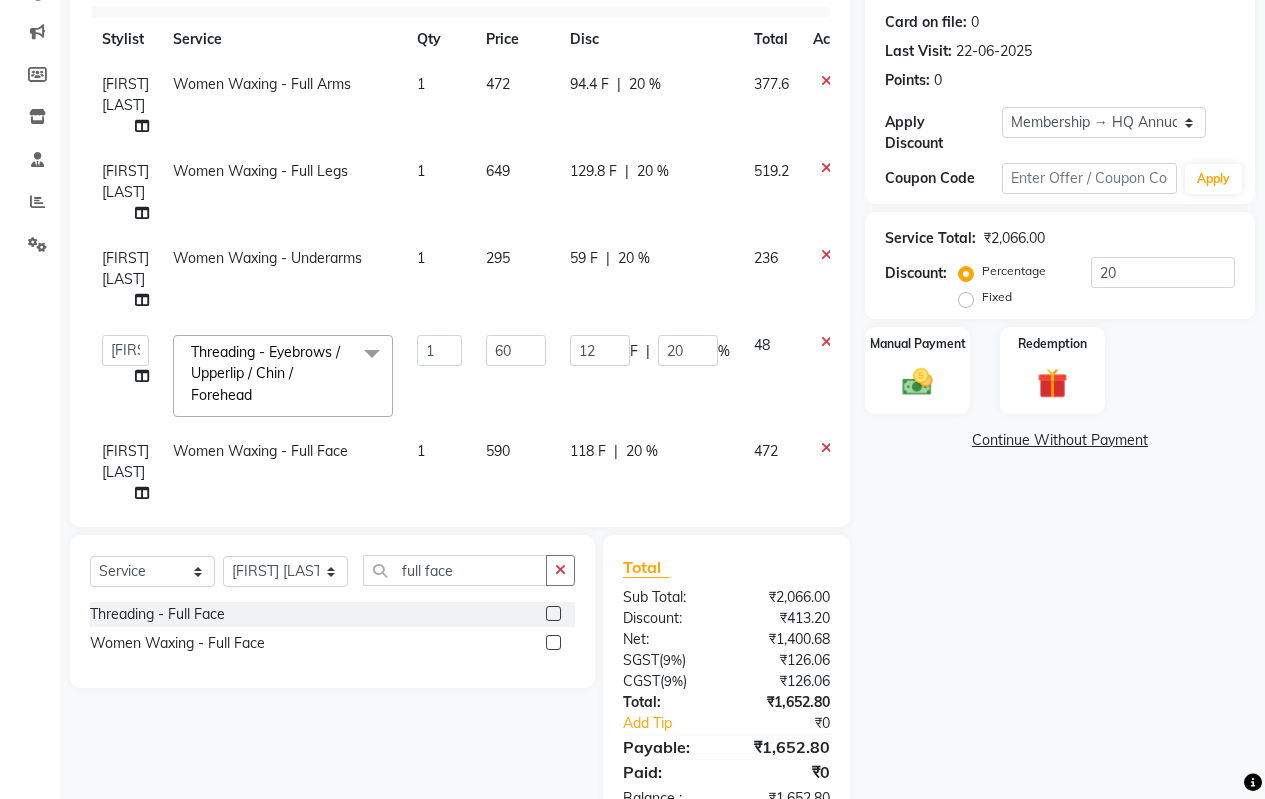 click on "Name: [FIRST] [LAST] Membership: end on [DATE] Total Visits: 35 Card on file: 0 Last Visit: [DATE] Points: 0 Apply Discount Select Membership → HQ Annual Membership Coupon Code Apply Service Total: ₹2,066.00 Discount: Percentage Fixed 20 Manual Payment Redemption Continue Without Payment" 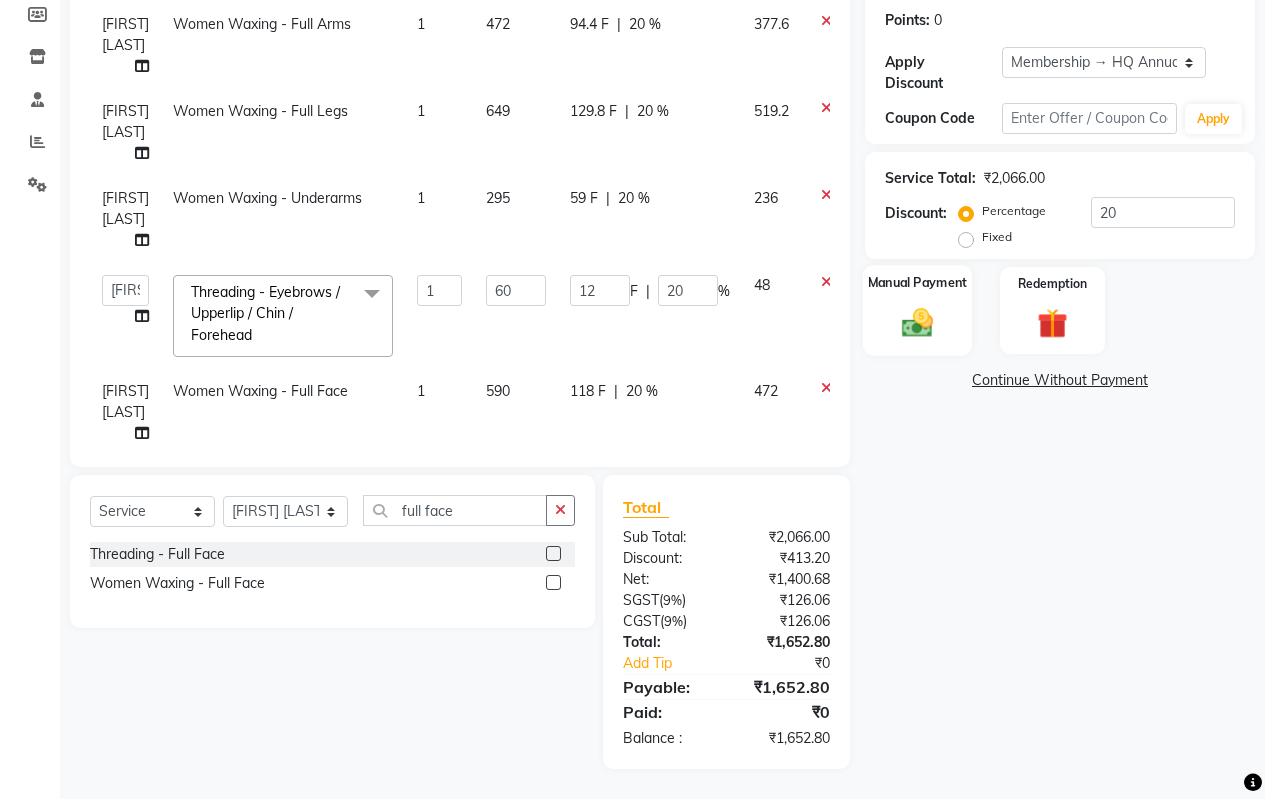 click 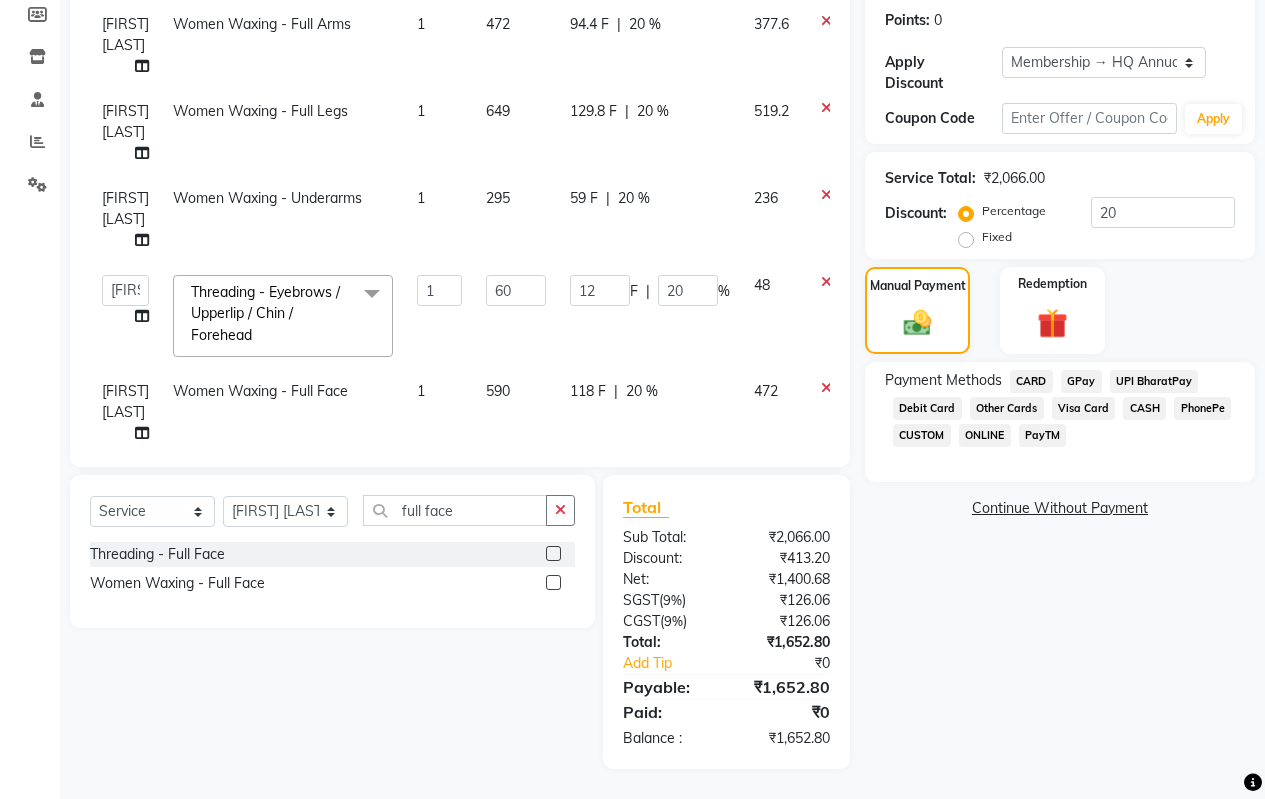 click on "CARD" 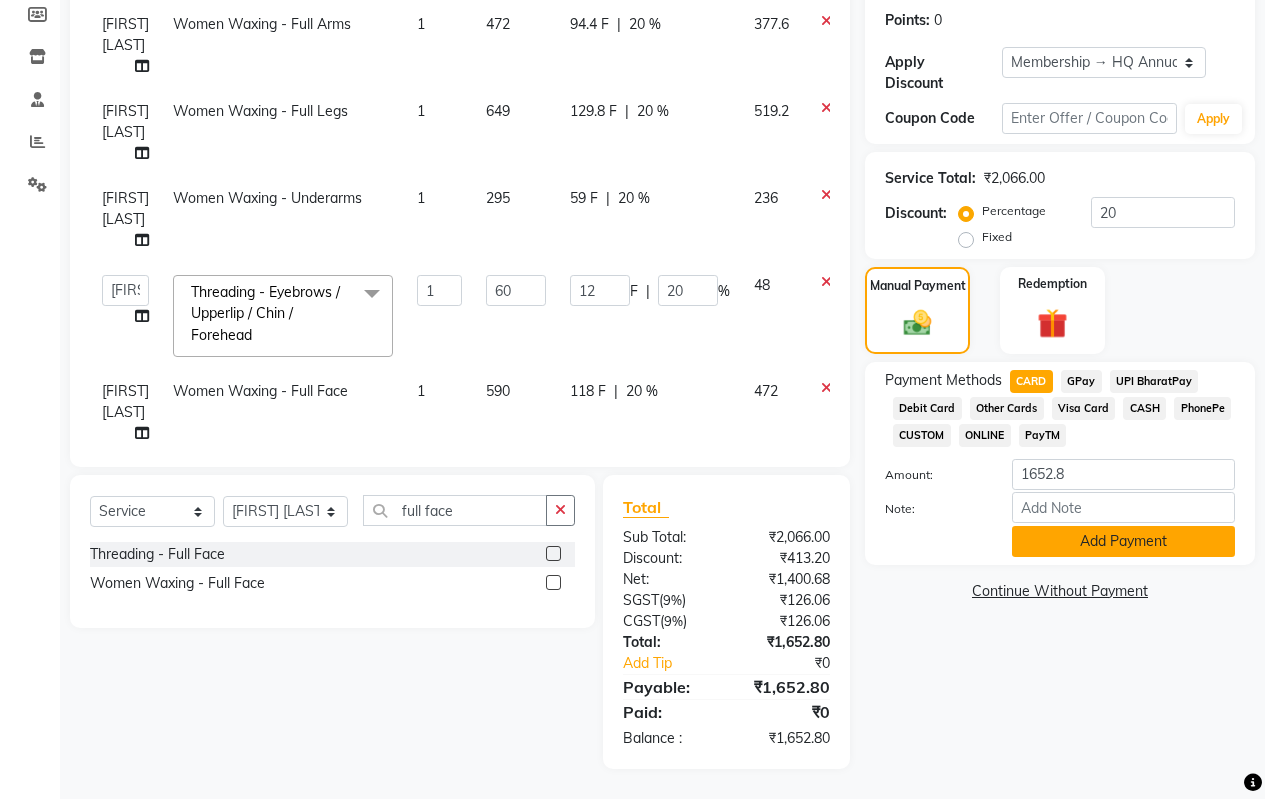 click on "Add Payment" 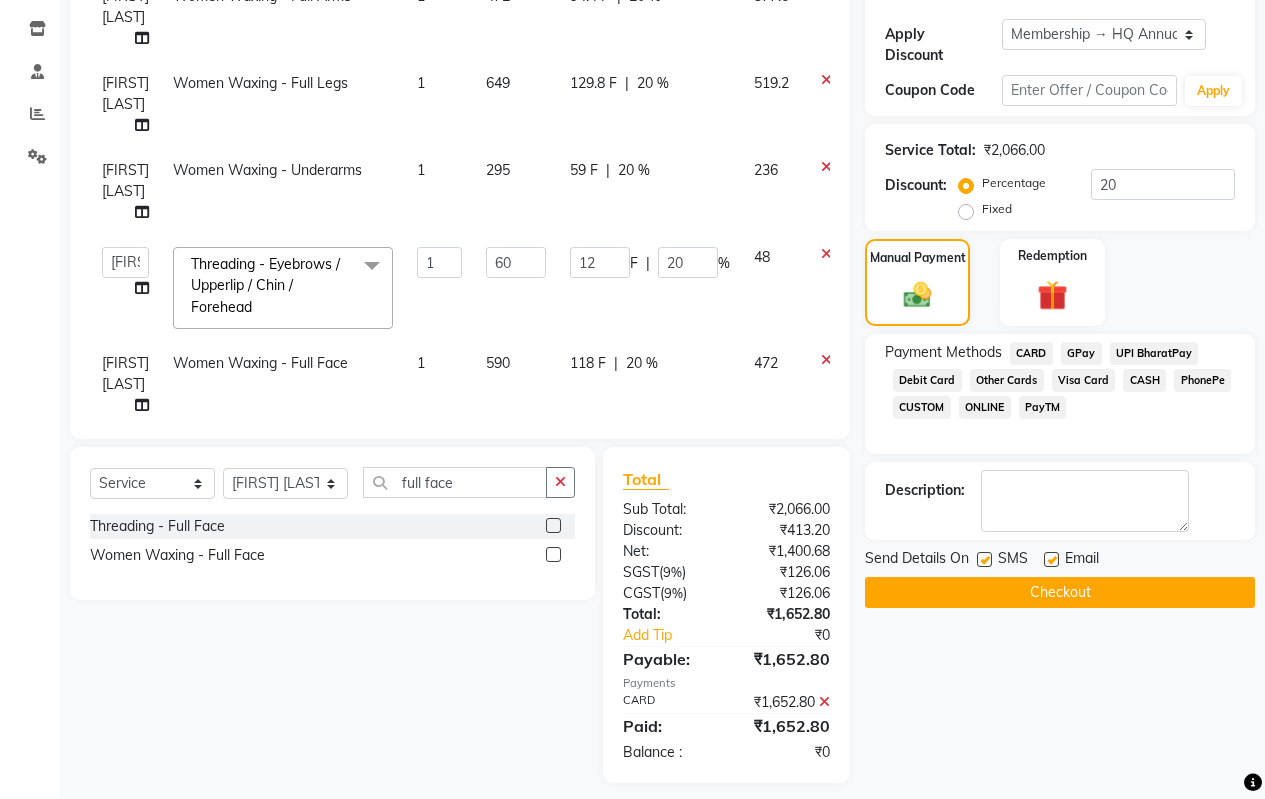 scroll, scrollTop: 343, scrollLeft: 0, axis: vertical 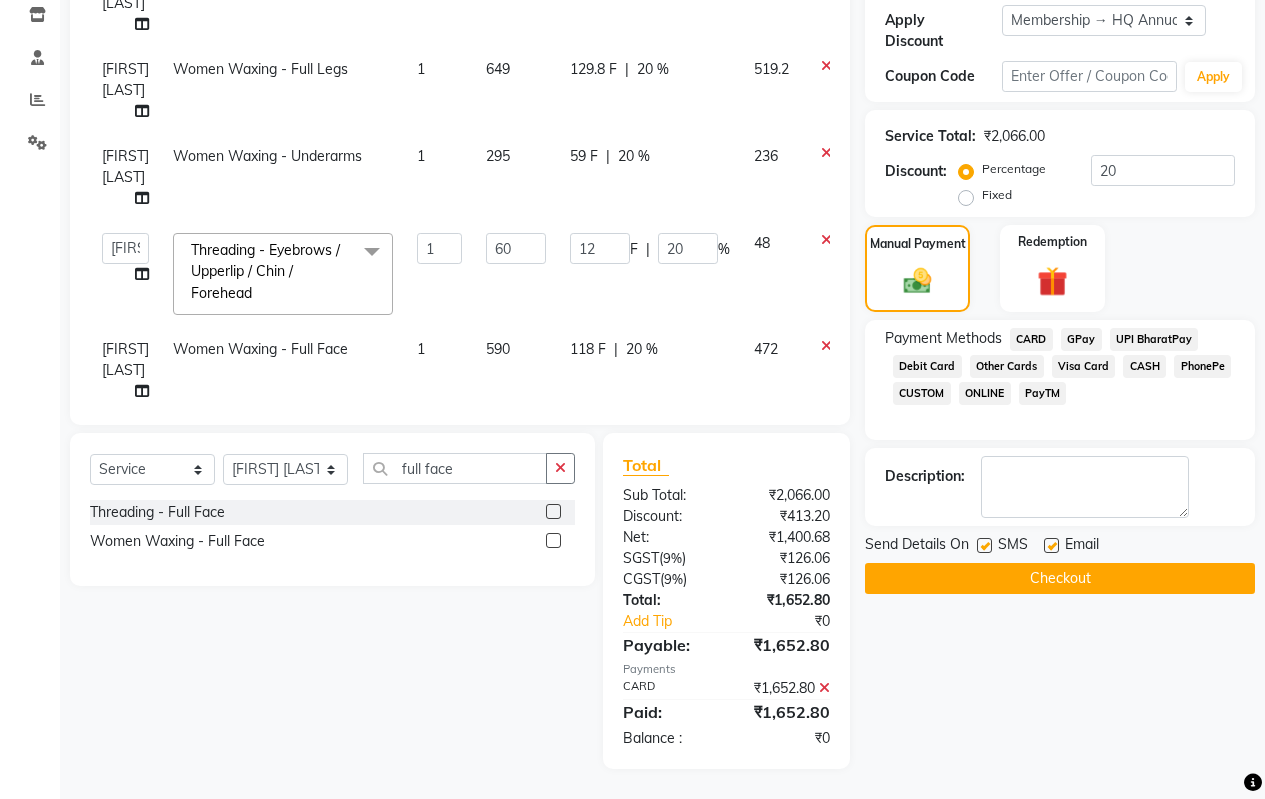 click on "Checkout" 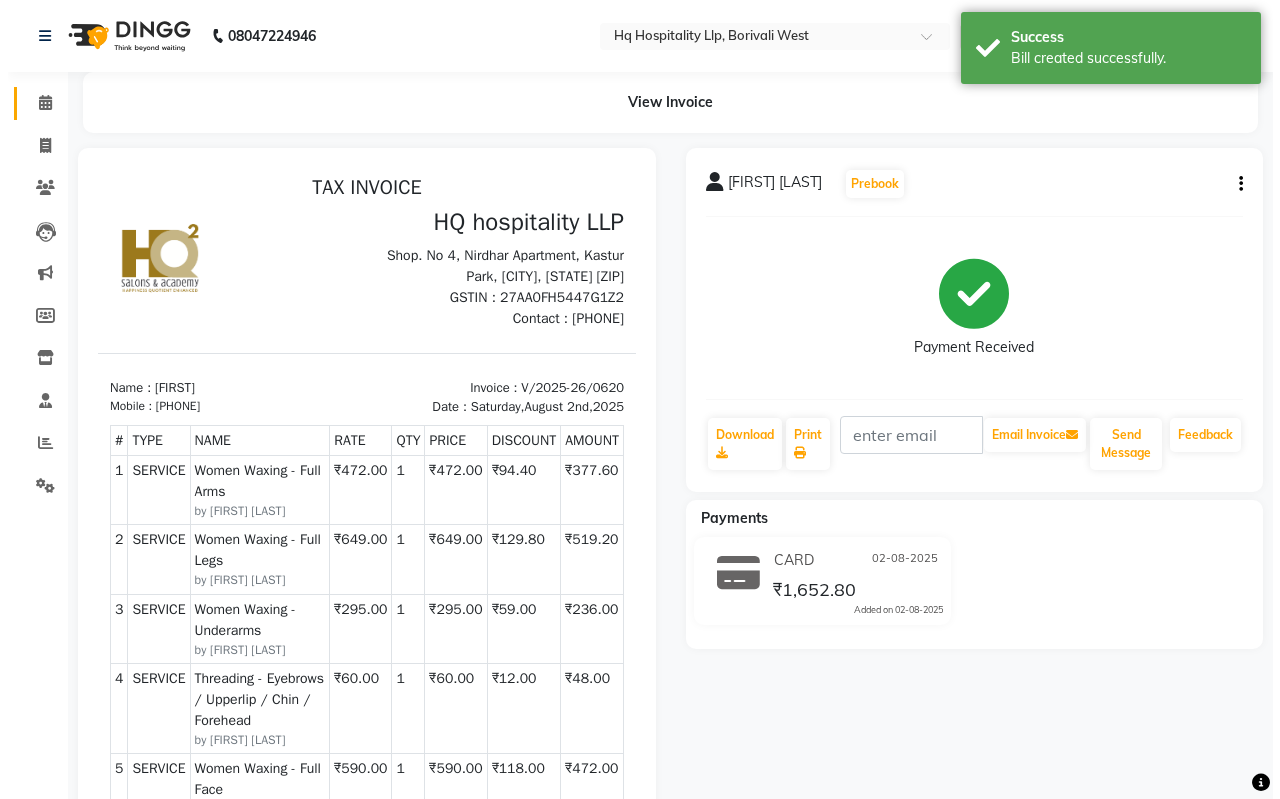 scroll, scrollTop: 0, scrollLeft: 0, axis: both 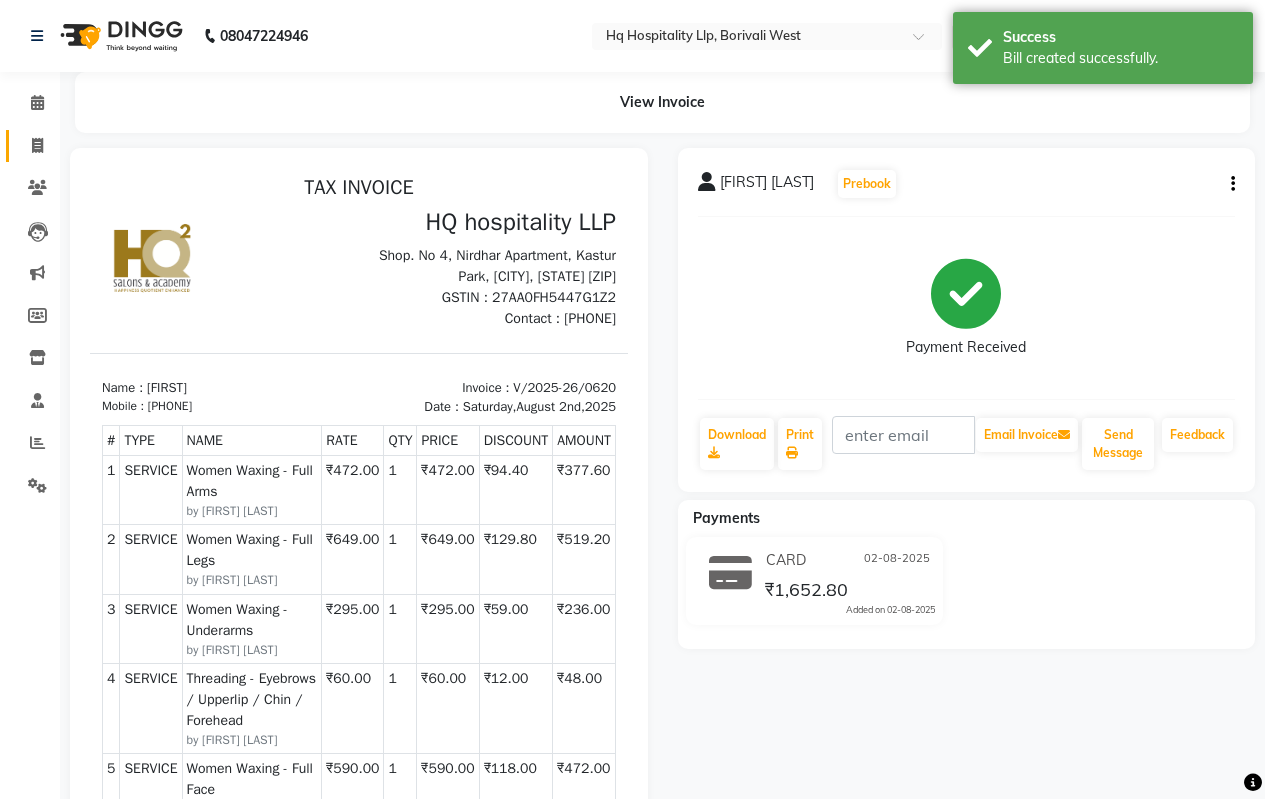 click on "Invoice" 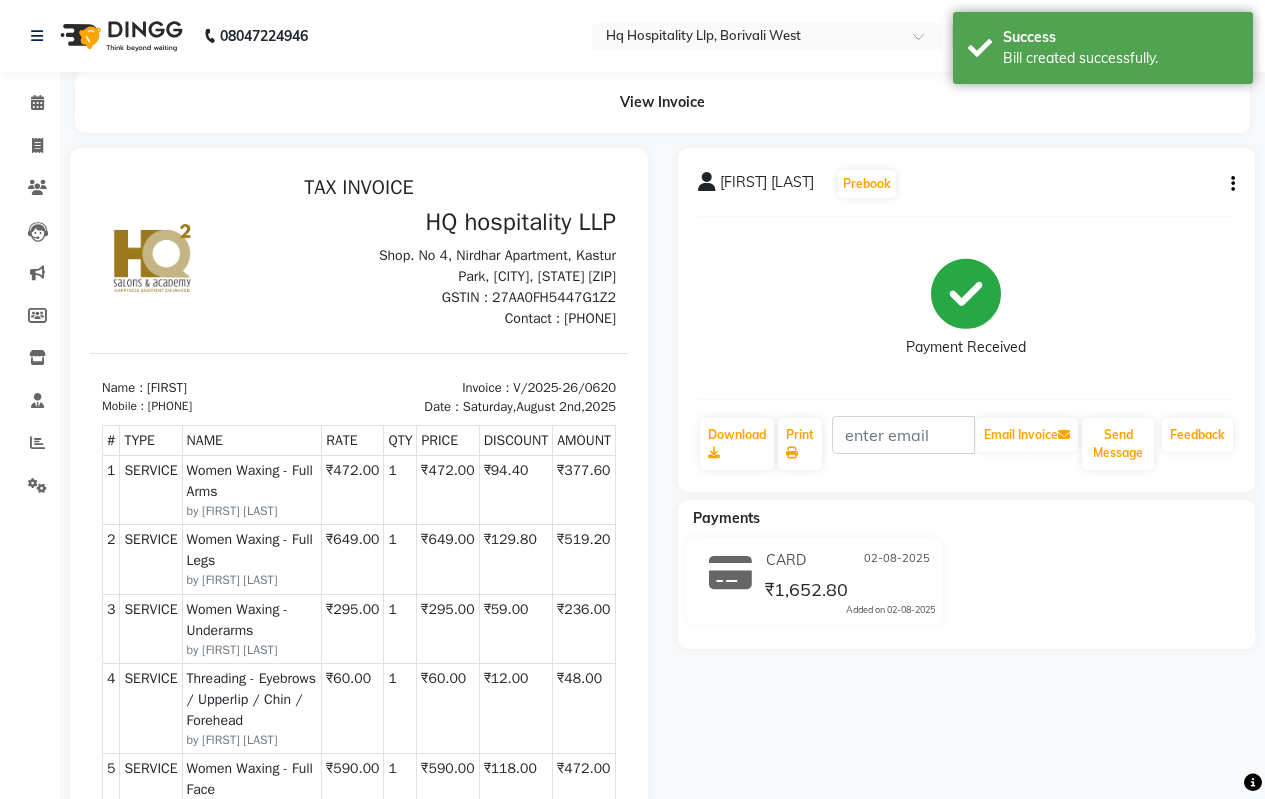 select on "service" 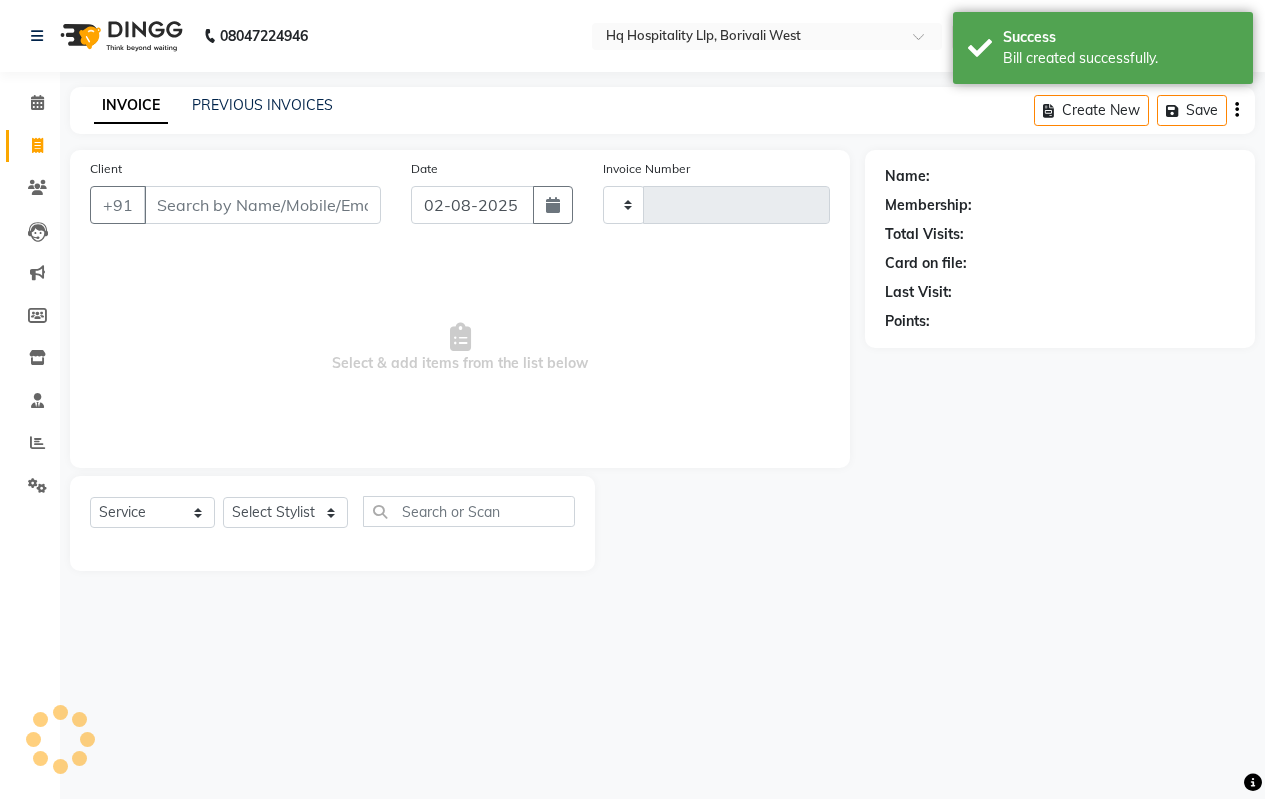 type on "0621" 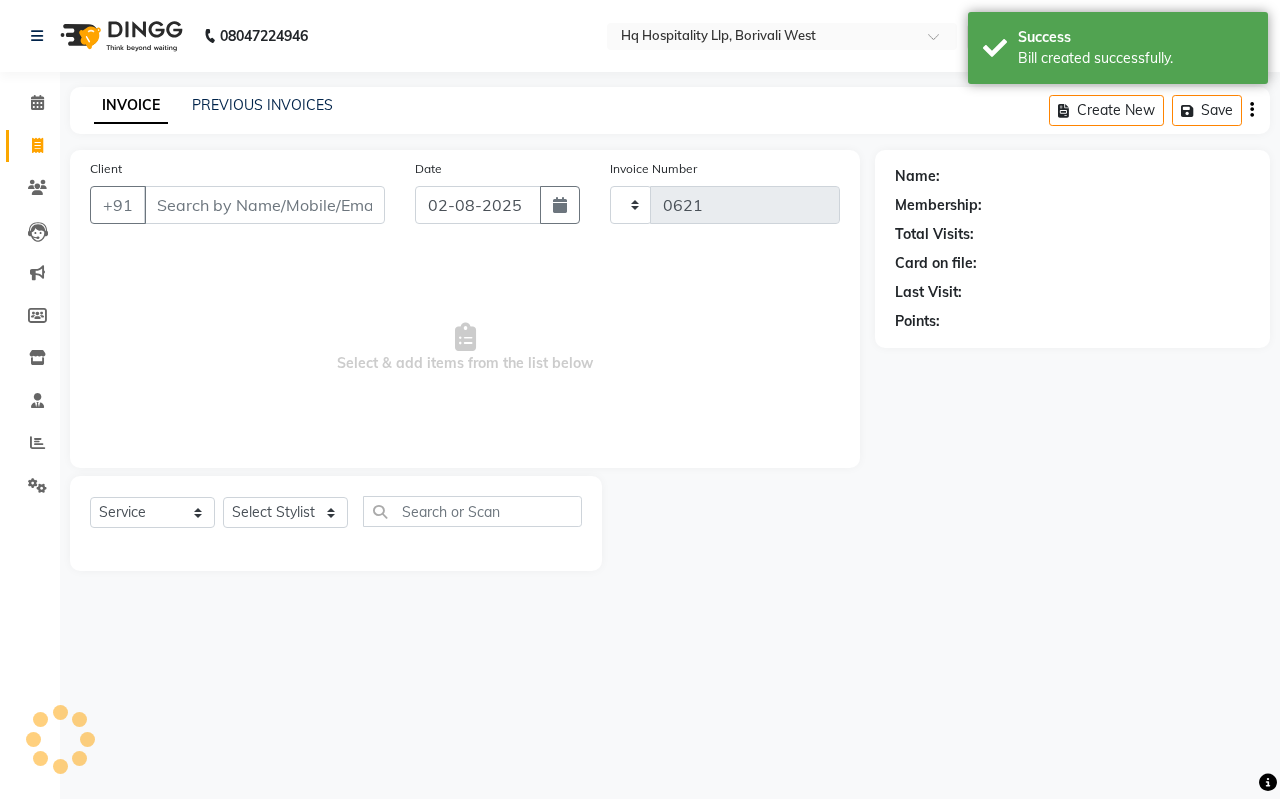 select on "7197" 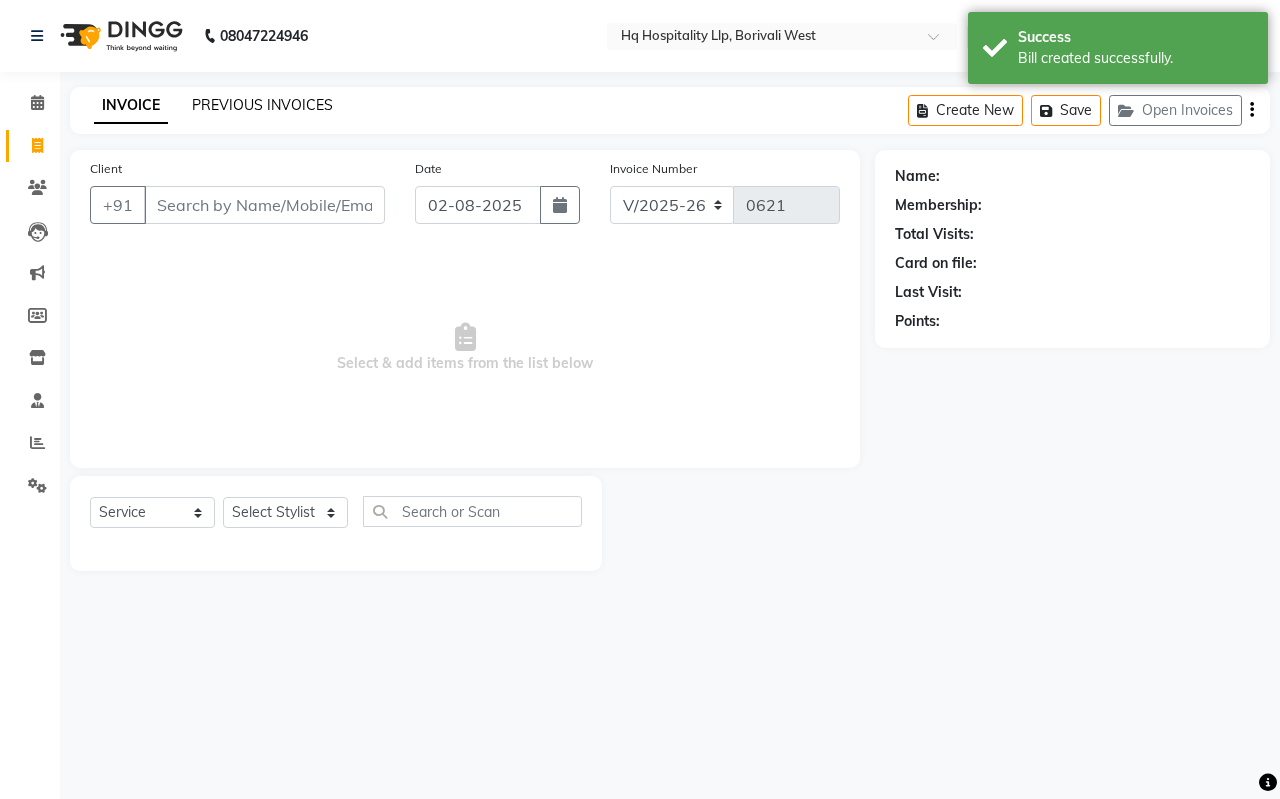 click on "PREVIOUS INVOICES" 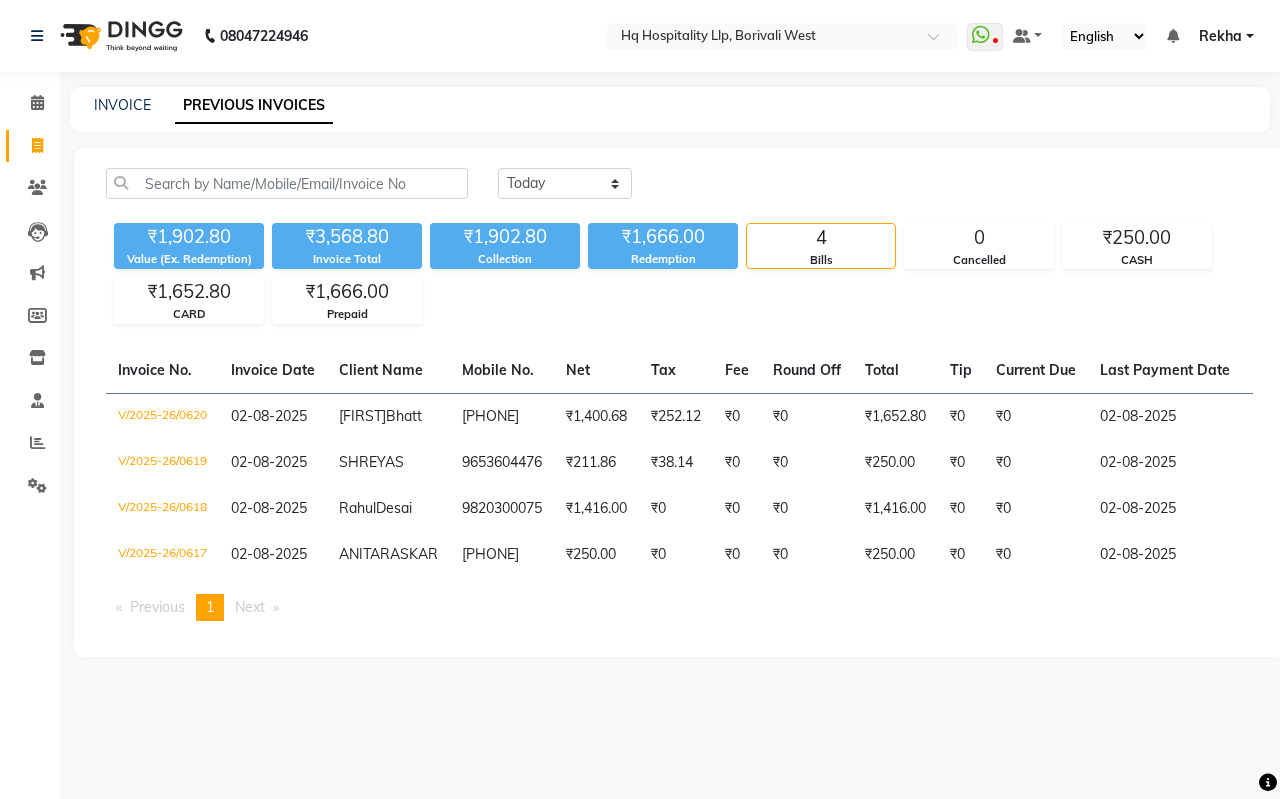 click on "08047224946 Select Location × Hq Hospitality Llp, [CITY], [STATE] [ZIP] WhatsApp Status ✕ Status: Disconnected Most Recent Message: [DATE] 04:49 PM Recent Service Activity: [DATE] 04:45 PM 08047224946 Whatsapp Settings Default Panel My Panel English ENGLISH Español العربية मराठी हिंदी ગુજરાતી தமிழ் 中文 Notifications nothing to show Rekha Manage Profile Change Password Sign out Version:3.15.11" 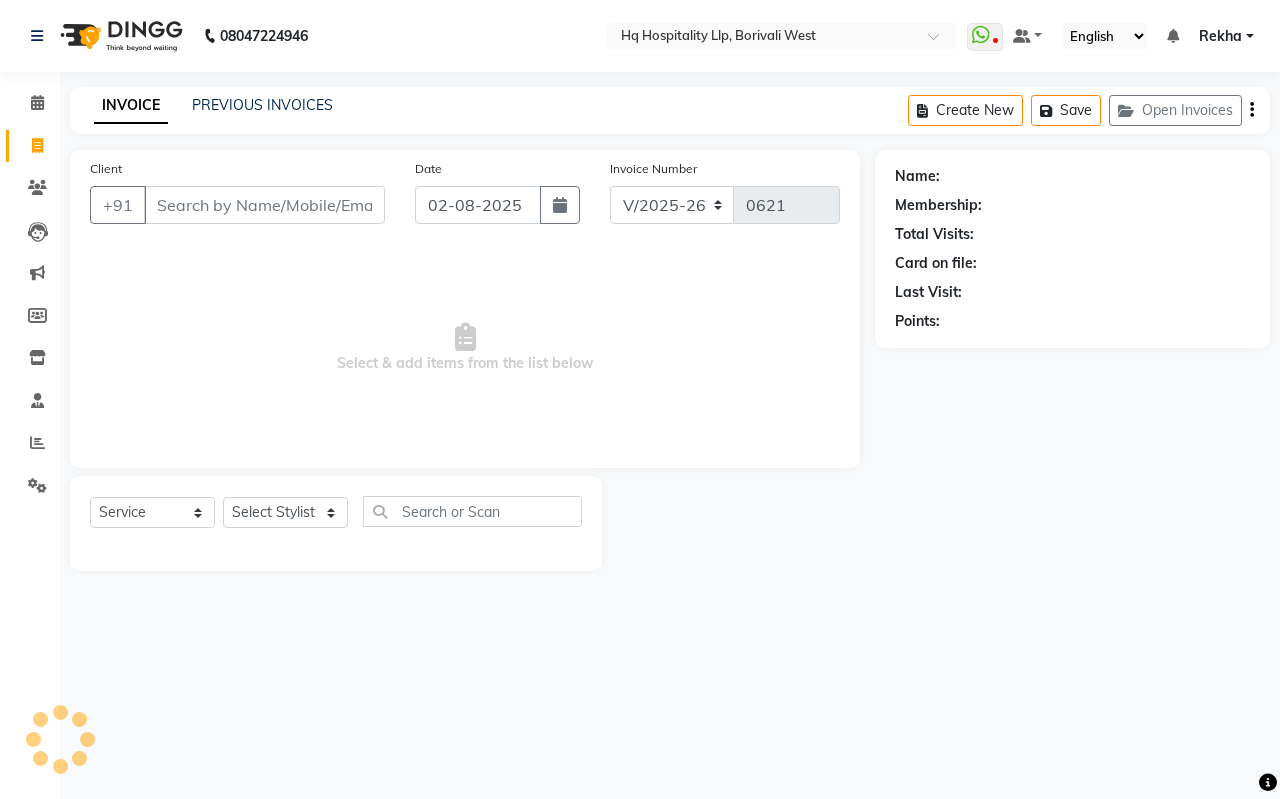 select on "7197" 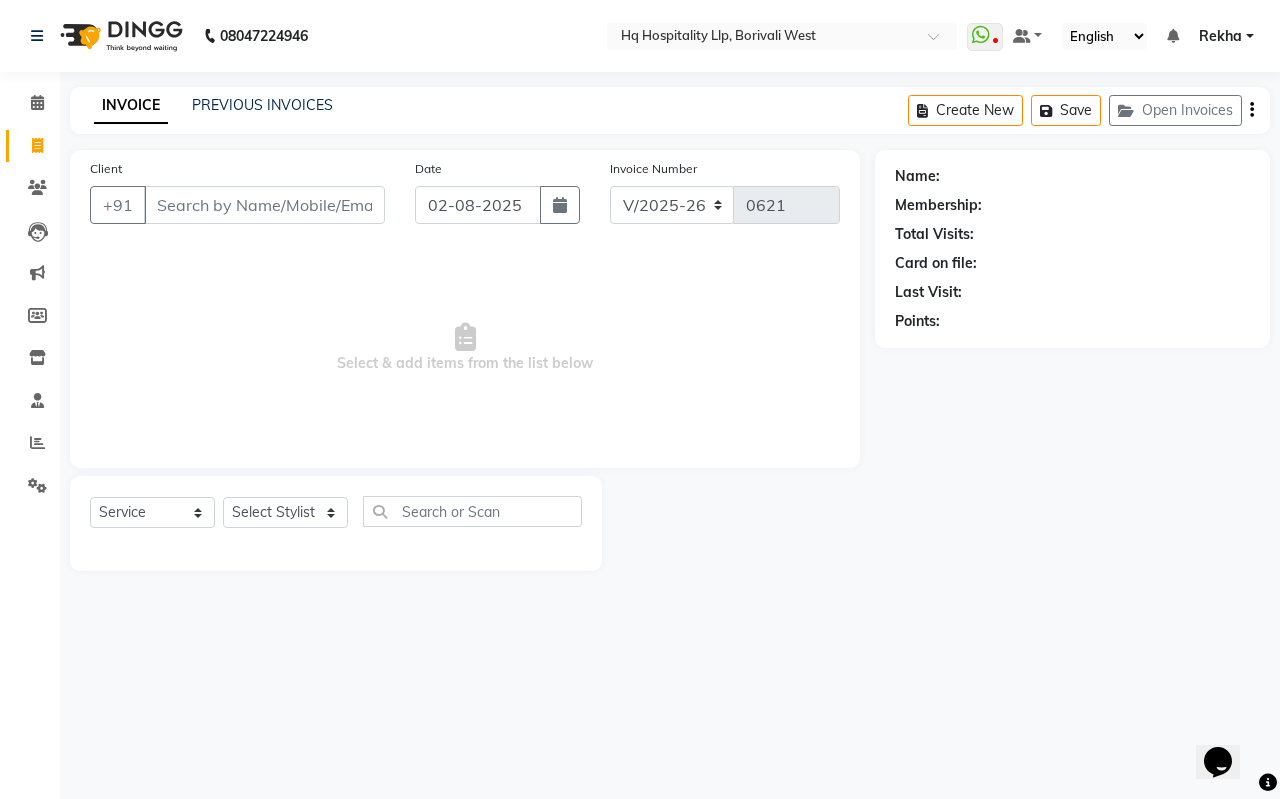 scroll, scrollTop: 0, scrollLeft: 0, axis: both 